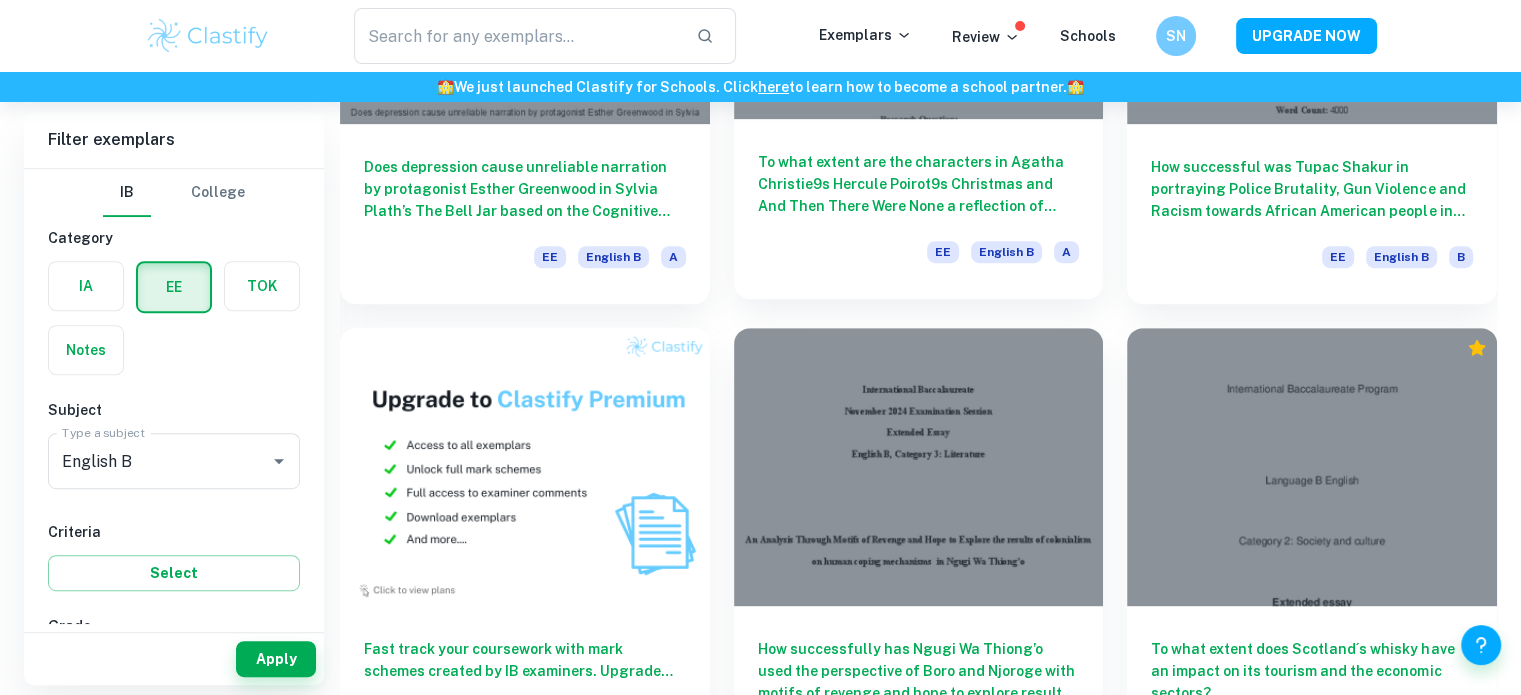 scroll, scrollTop: 891, scrollLeft: 0, axis: vertical 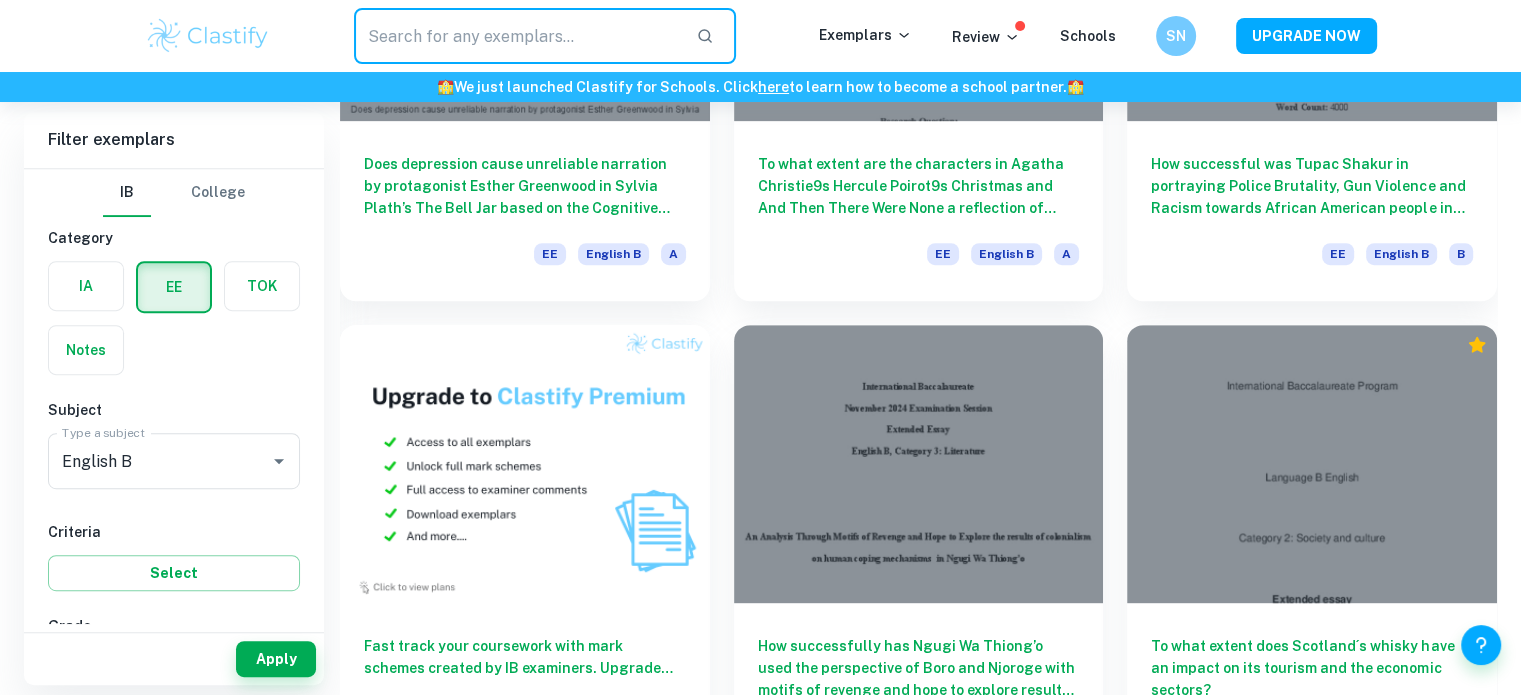 click at bounding box center [517, 36] 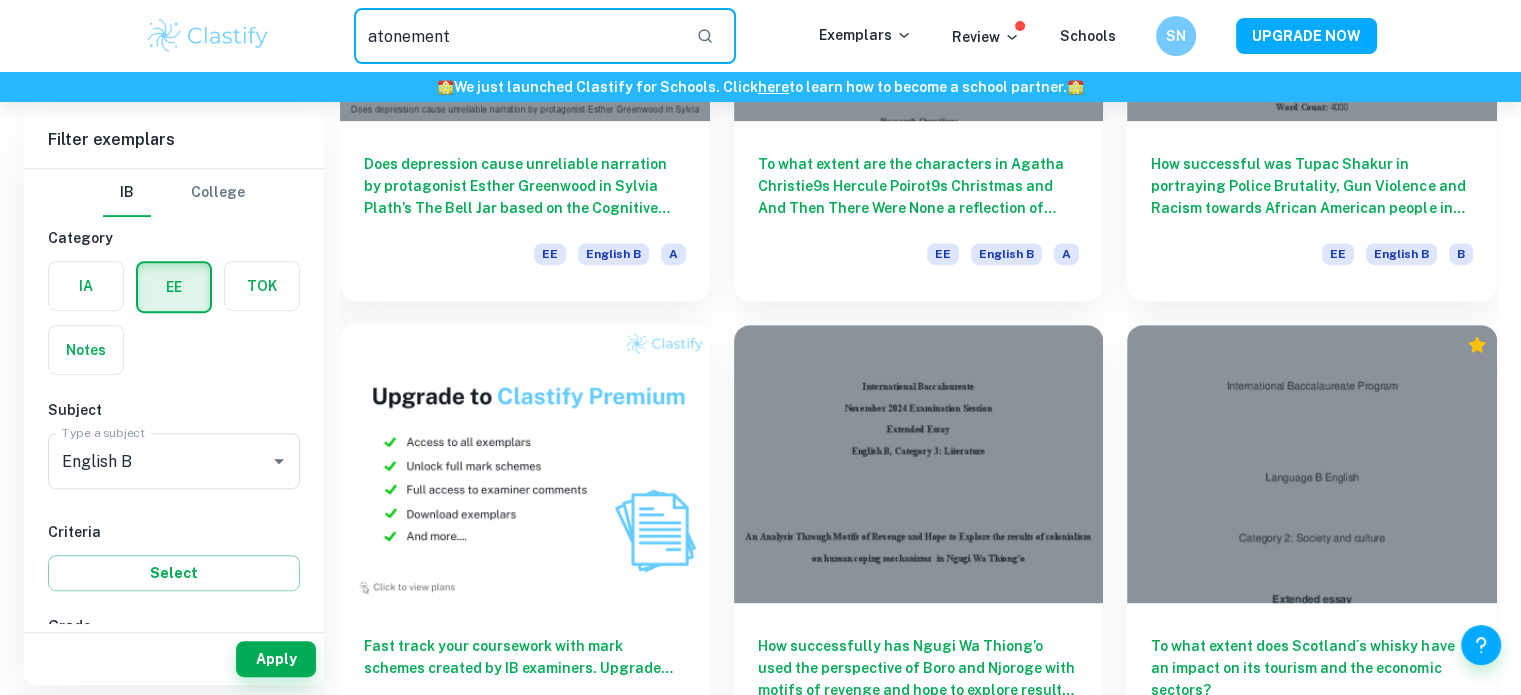 type on "atonement" 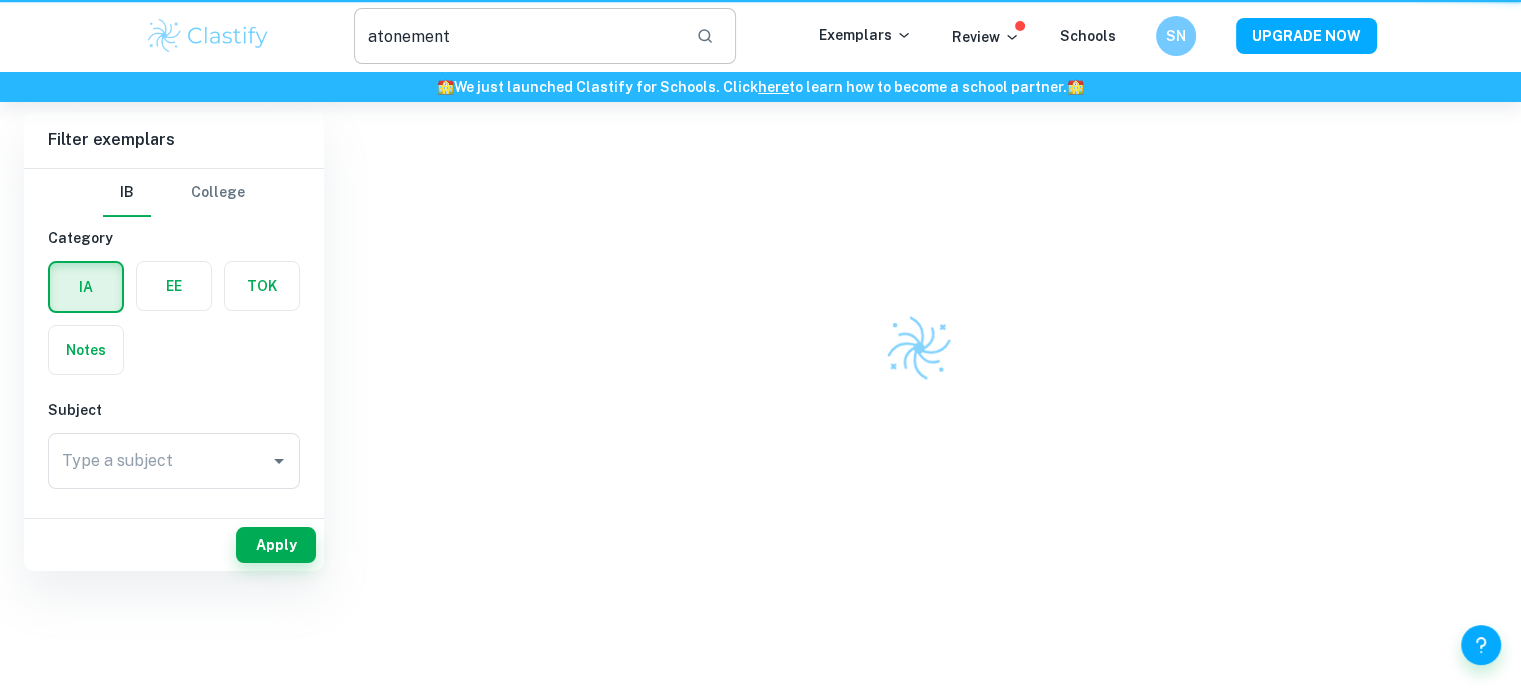 scroll, scrollTop: 0, scrollLeft: 0, axis: both 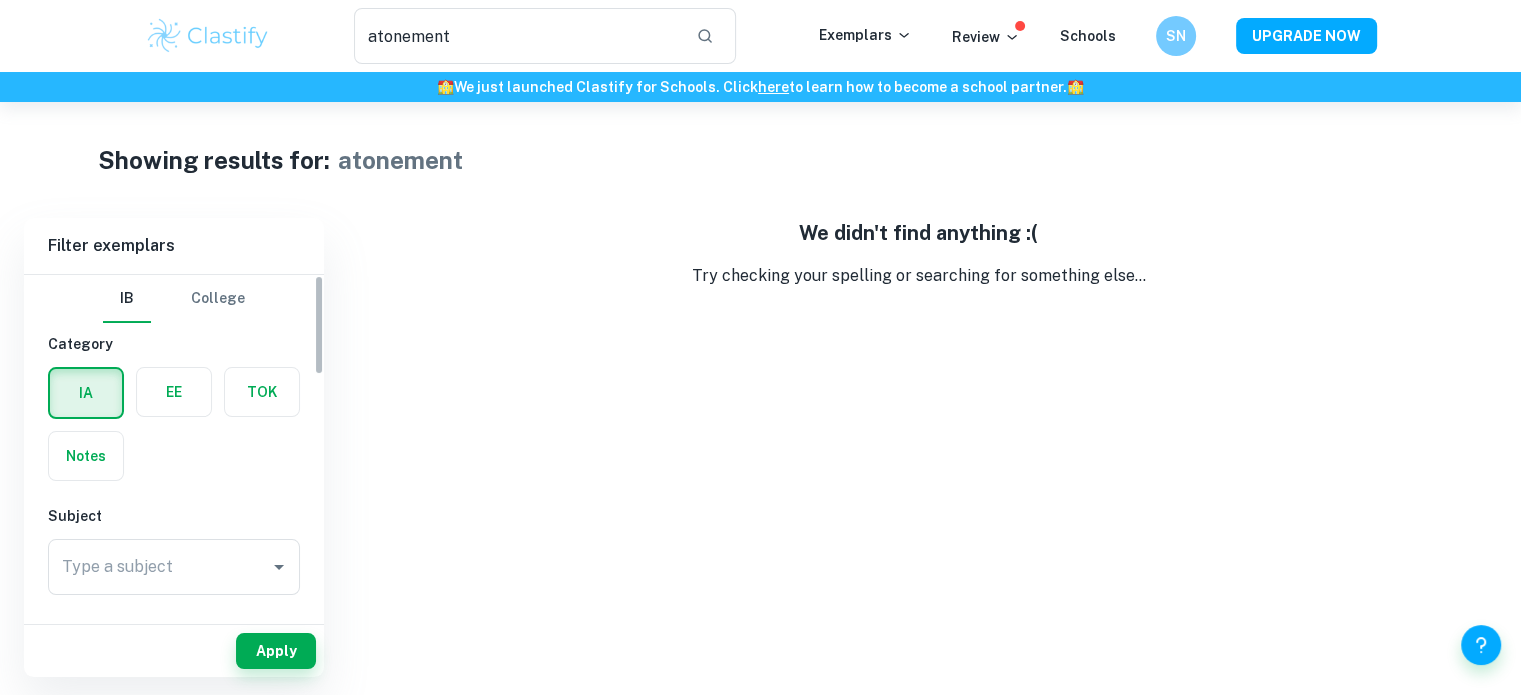 click at bounding box center [174, 392] 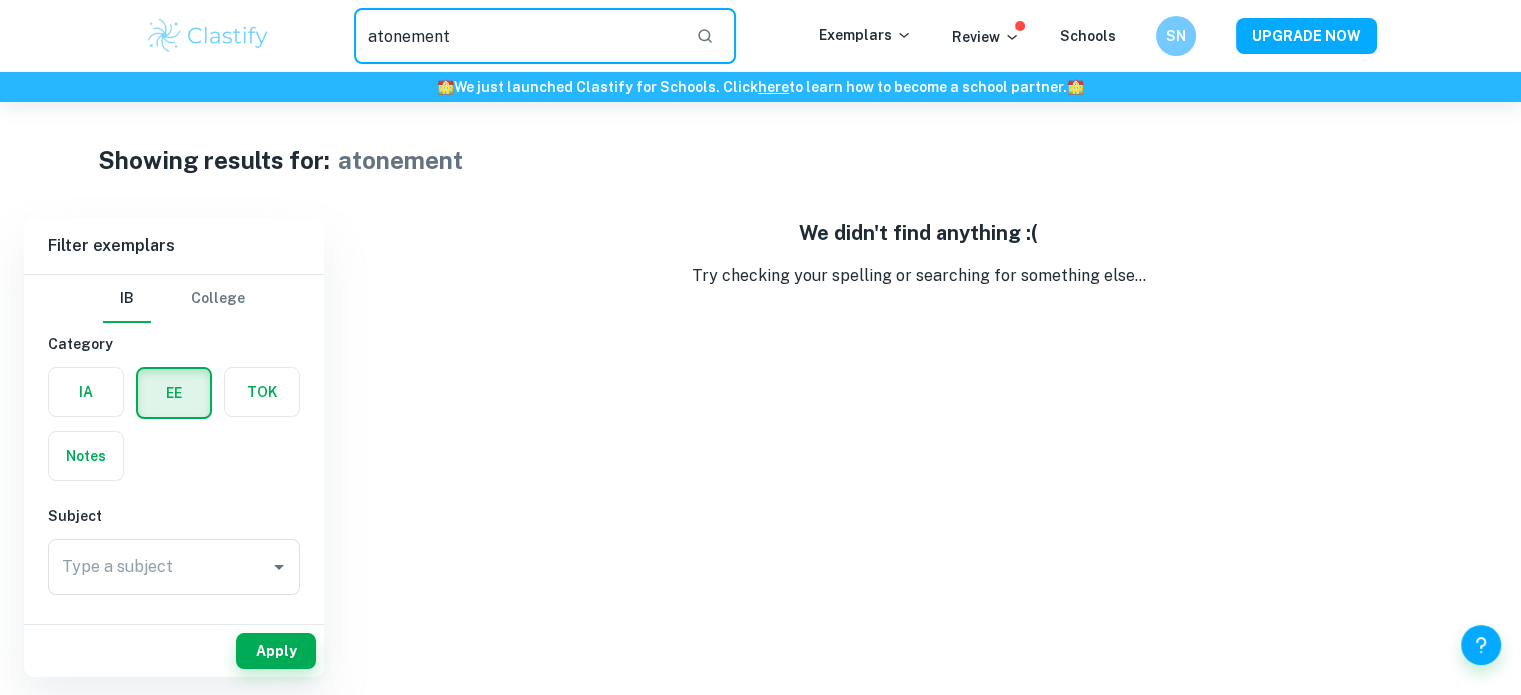 click on "atonement" at bounding box center (517, 36) 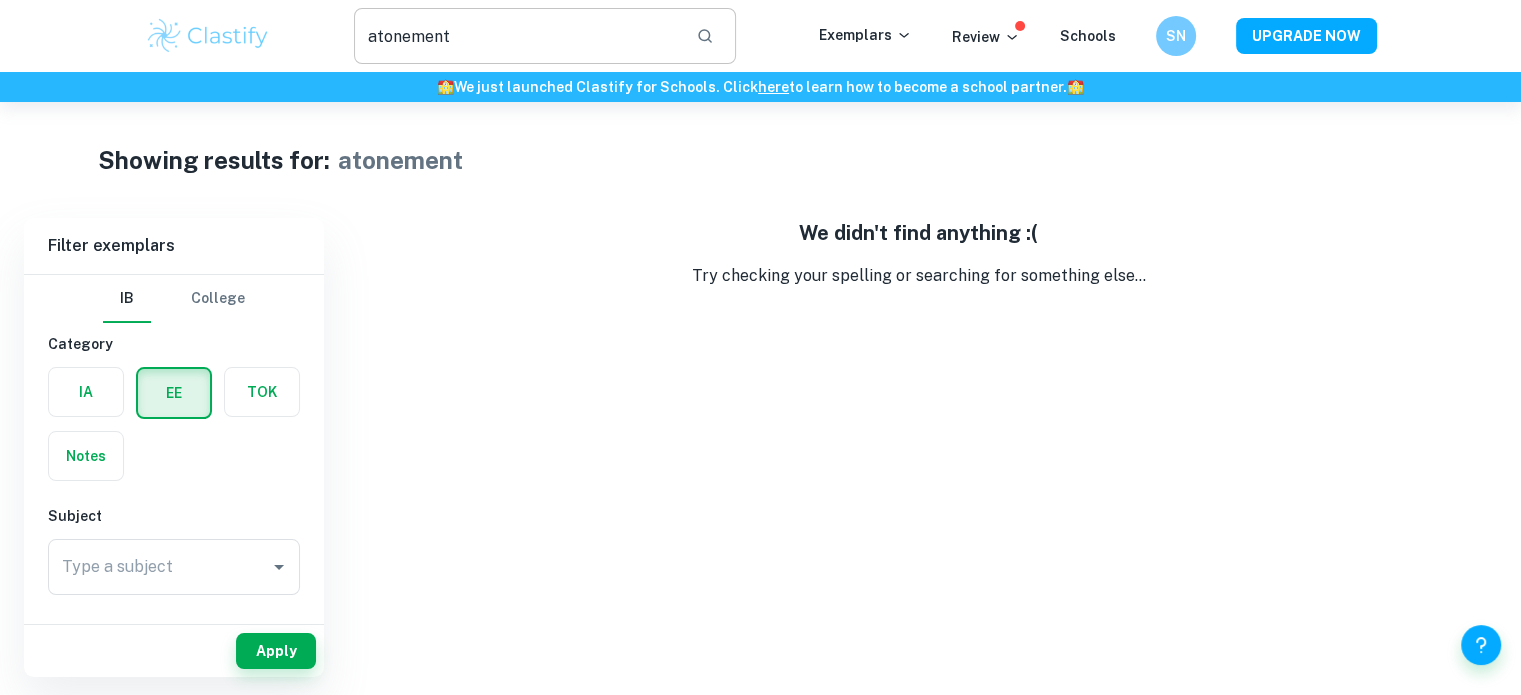 click on "atonement" at bounding box center [517, 36] 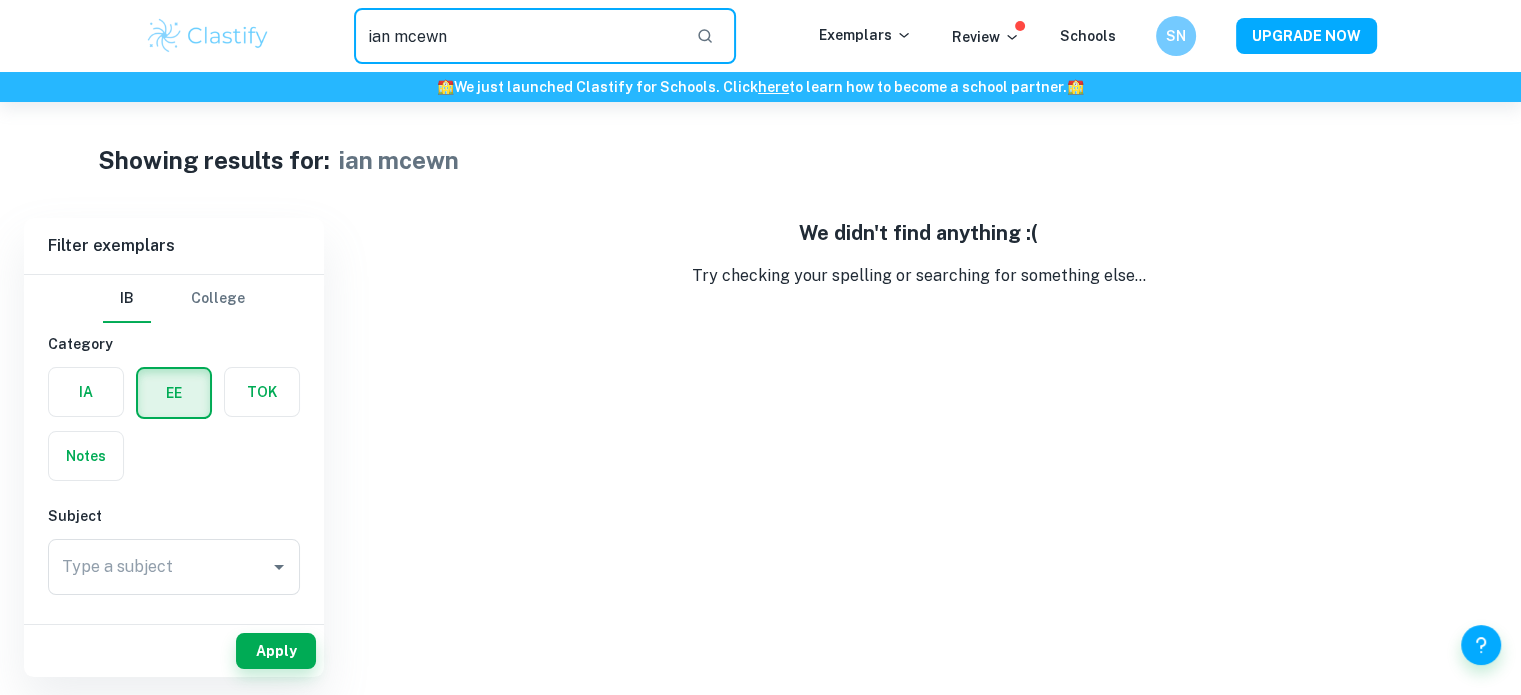 click on "ian mcewn" at bounding box center [517, 36] 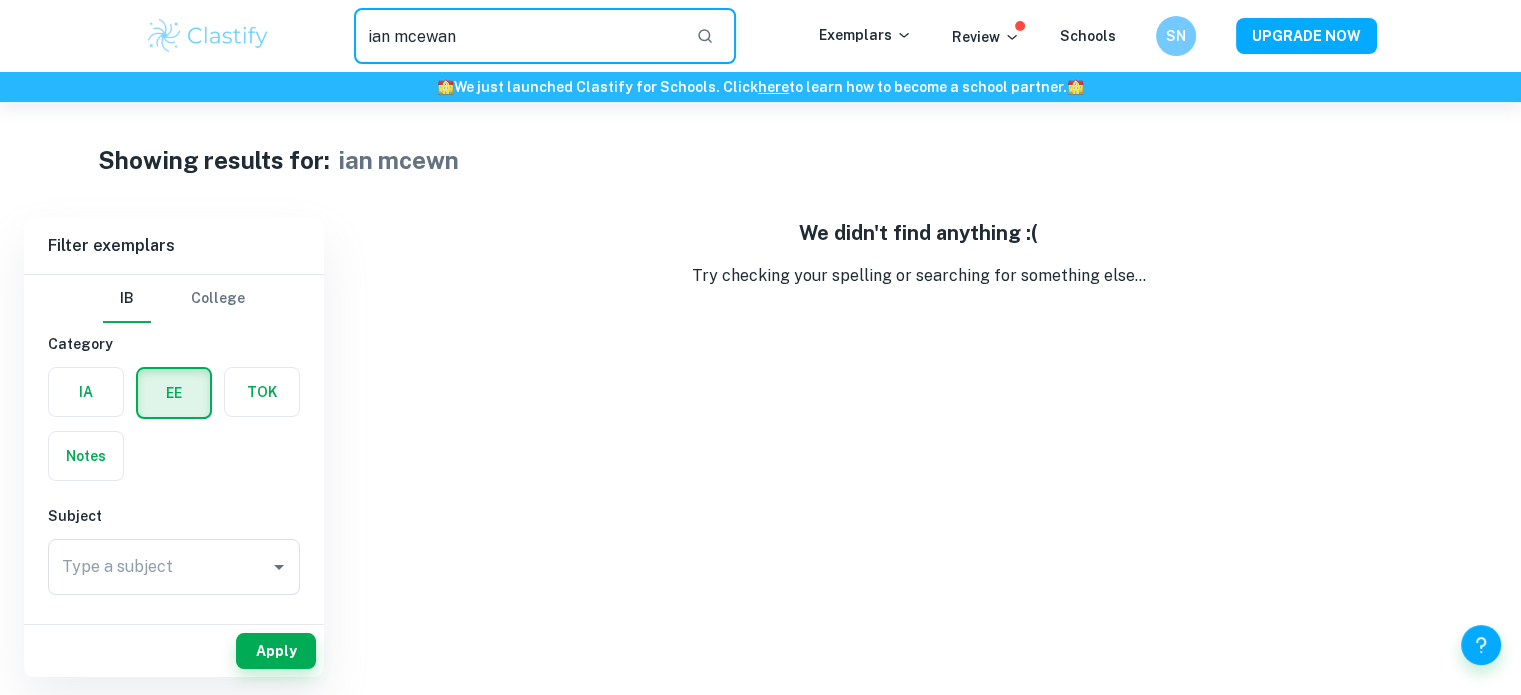 type on "ian mcewan" 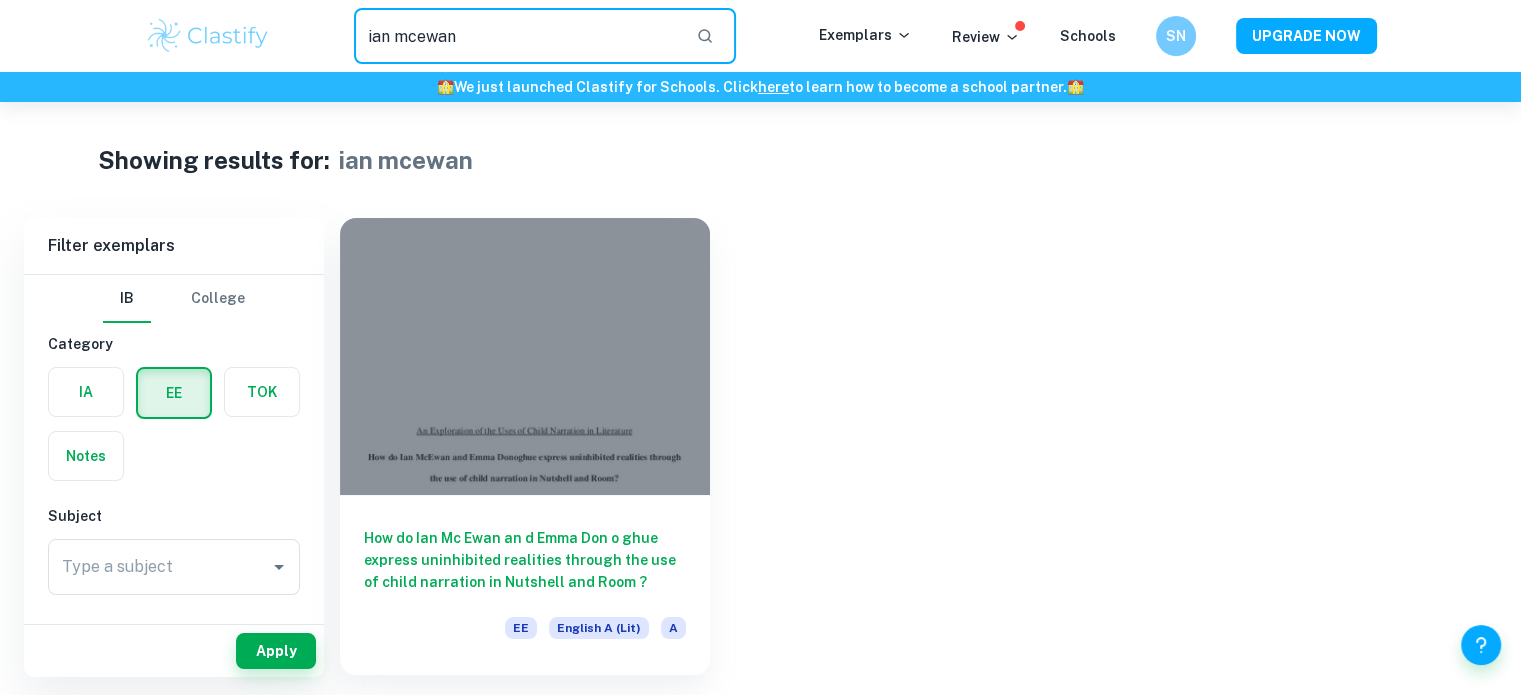 click on "ian mcewan" at bounding box center (517, 36) 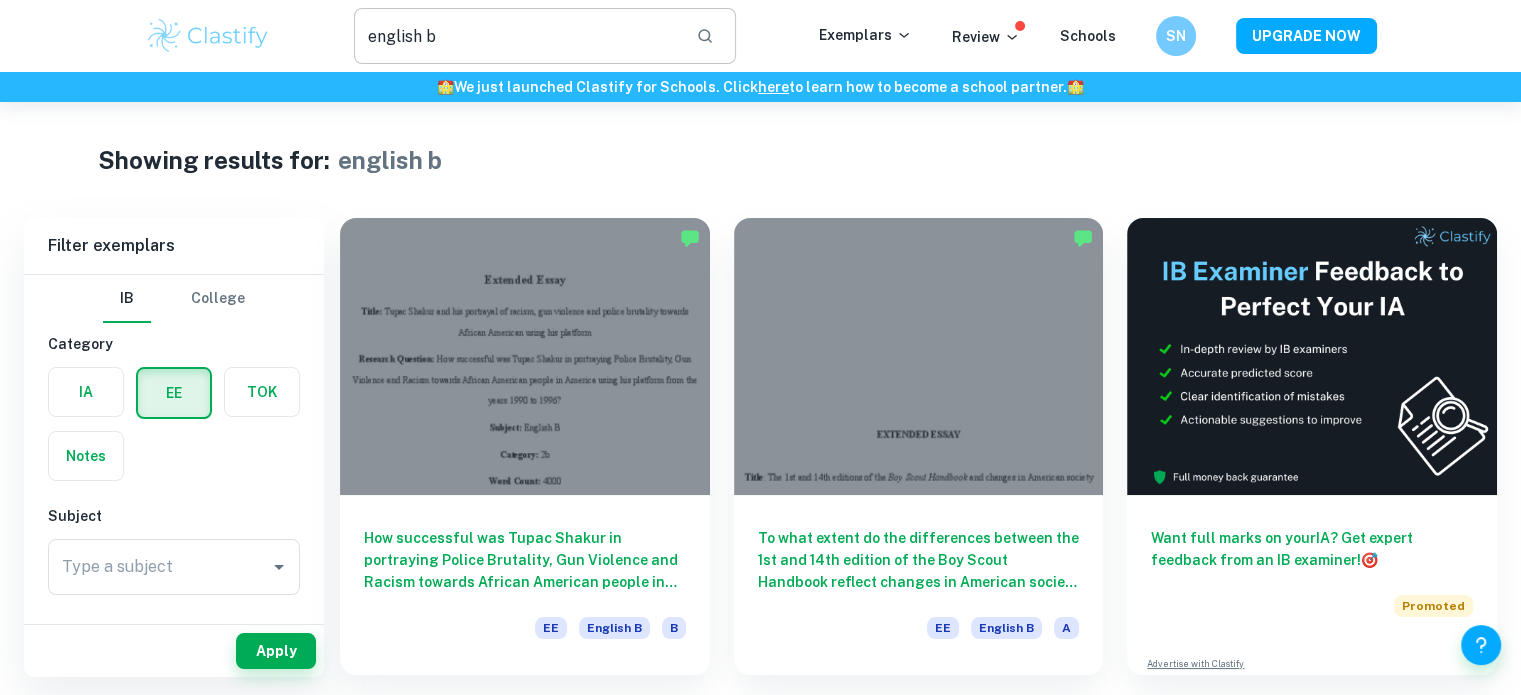 click on "english b" at bounding box center [517, 36] 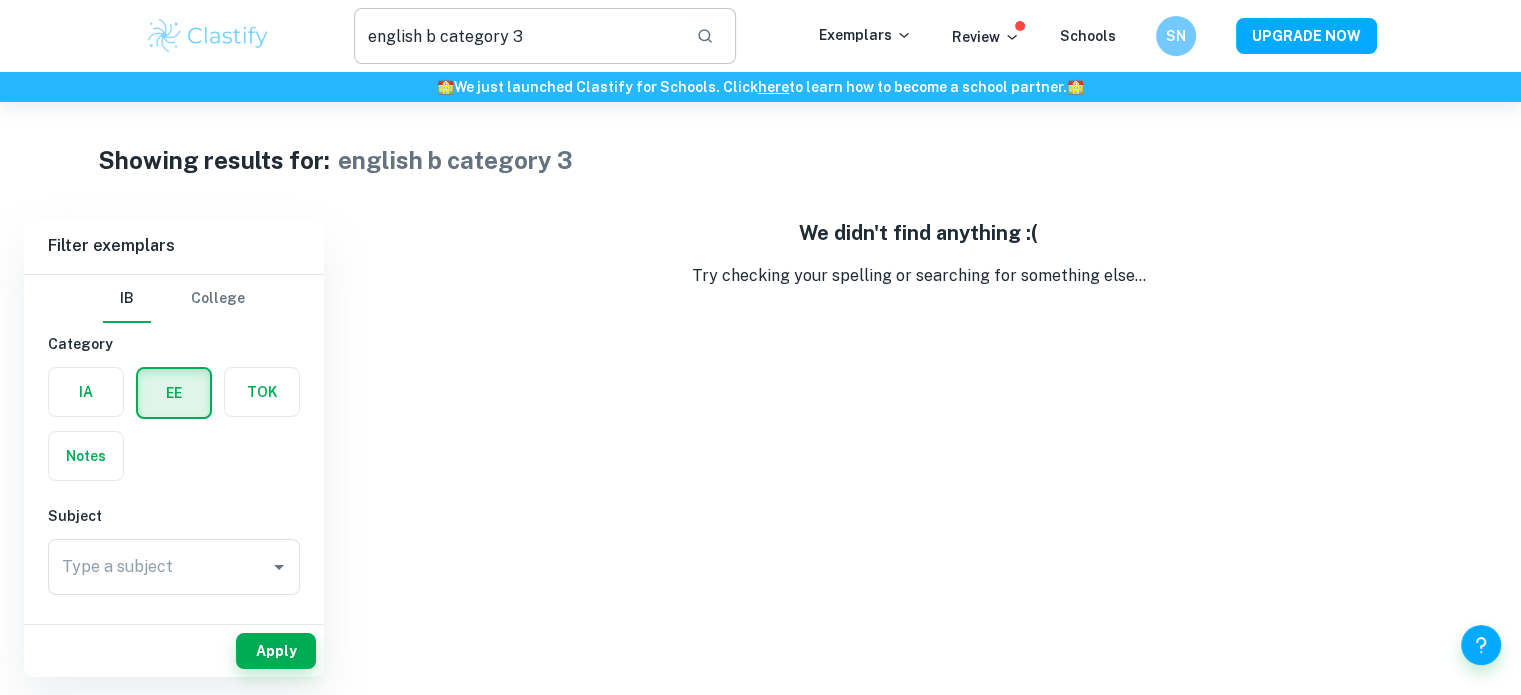 click on "english b category 3" at bounding box center [517, 36] 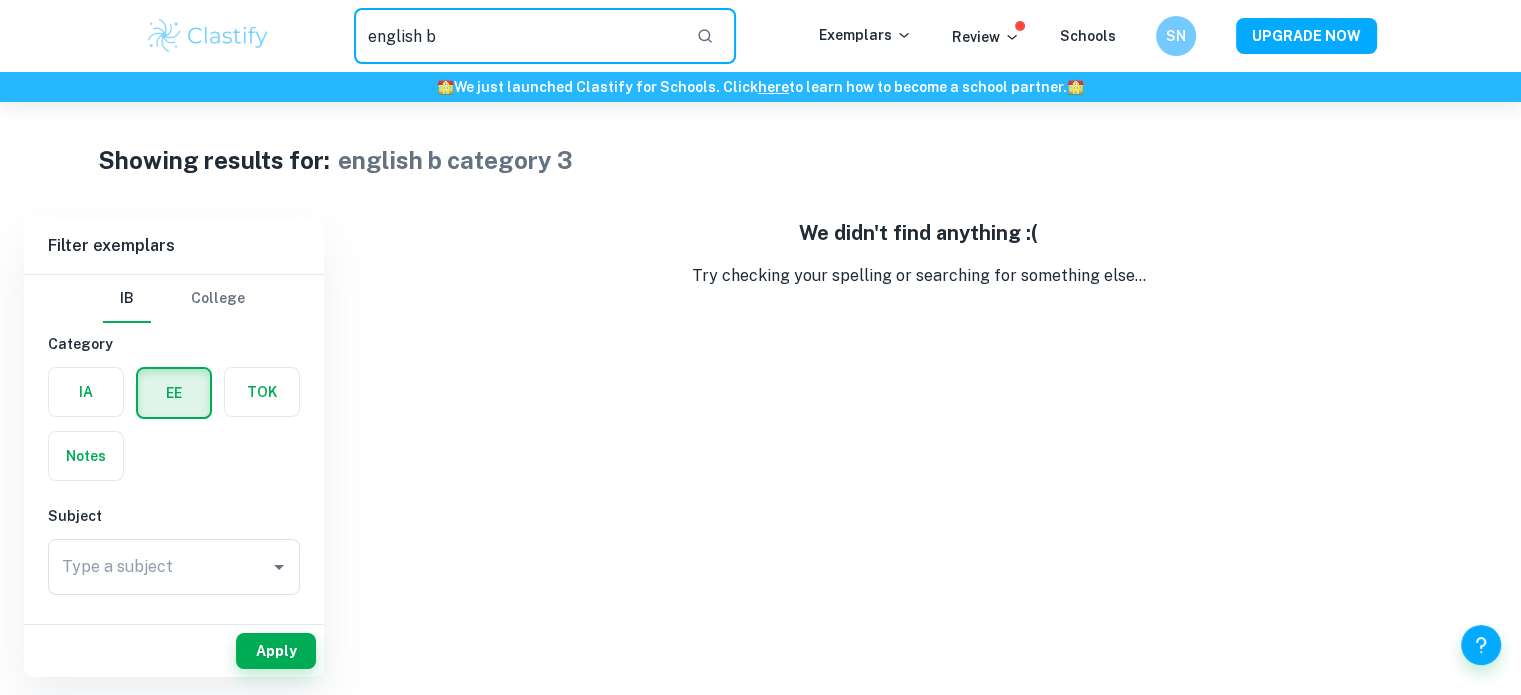 type on "english b" 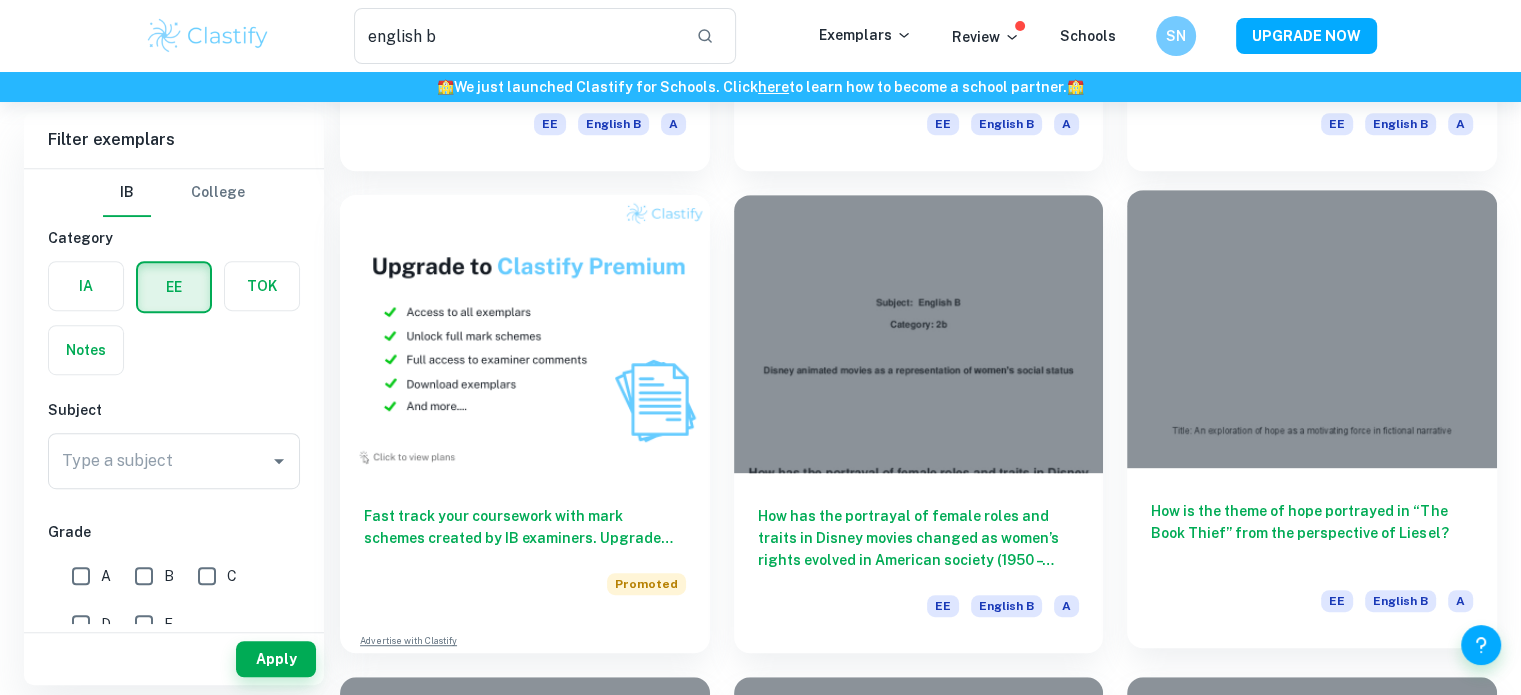 scroll, scrollTop: 984, scrollLeft: 0, axis: vertical 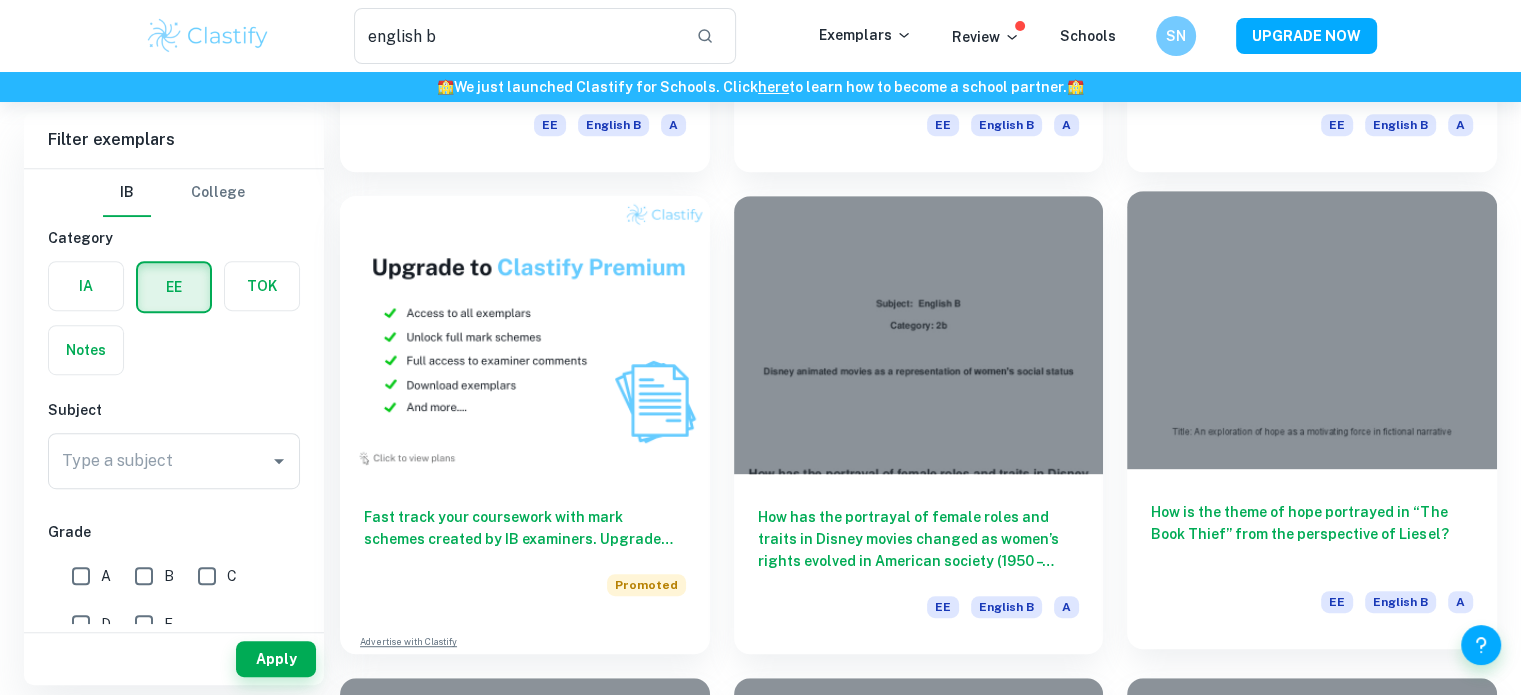 click on "How is the theme of hope portrayed in “The Book Thief” from the perspective of Liesel?" at bounding box center (1312, 534) 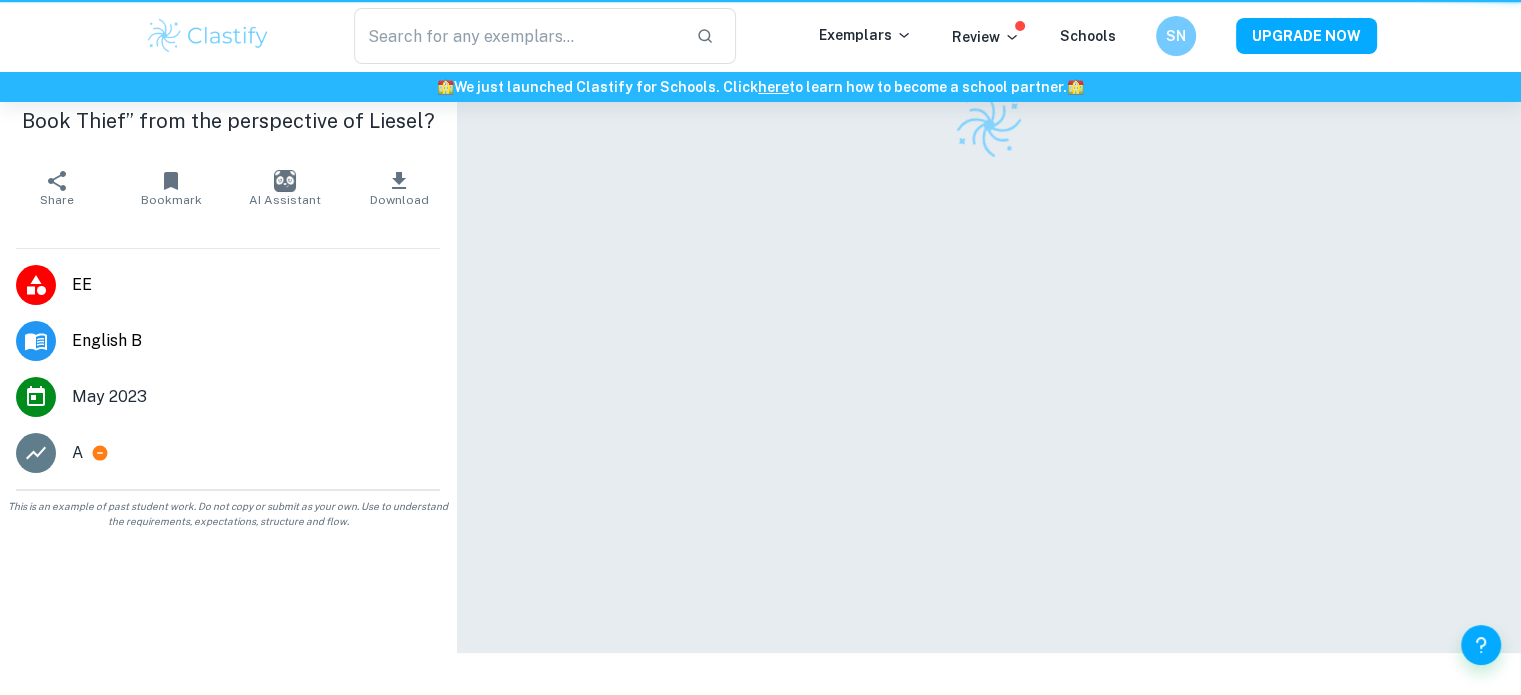 scroll, scrollTop: 0, scrollLeft: 0, axis: both 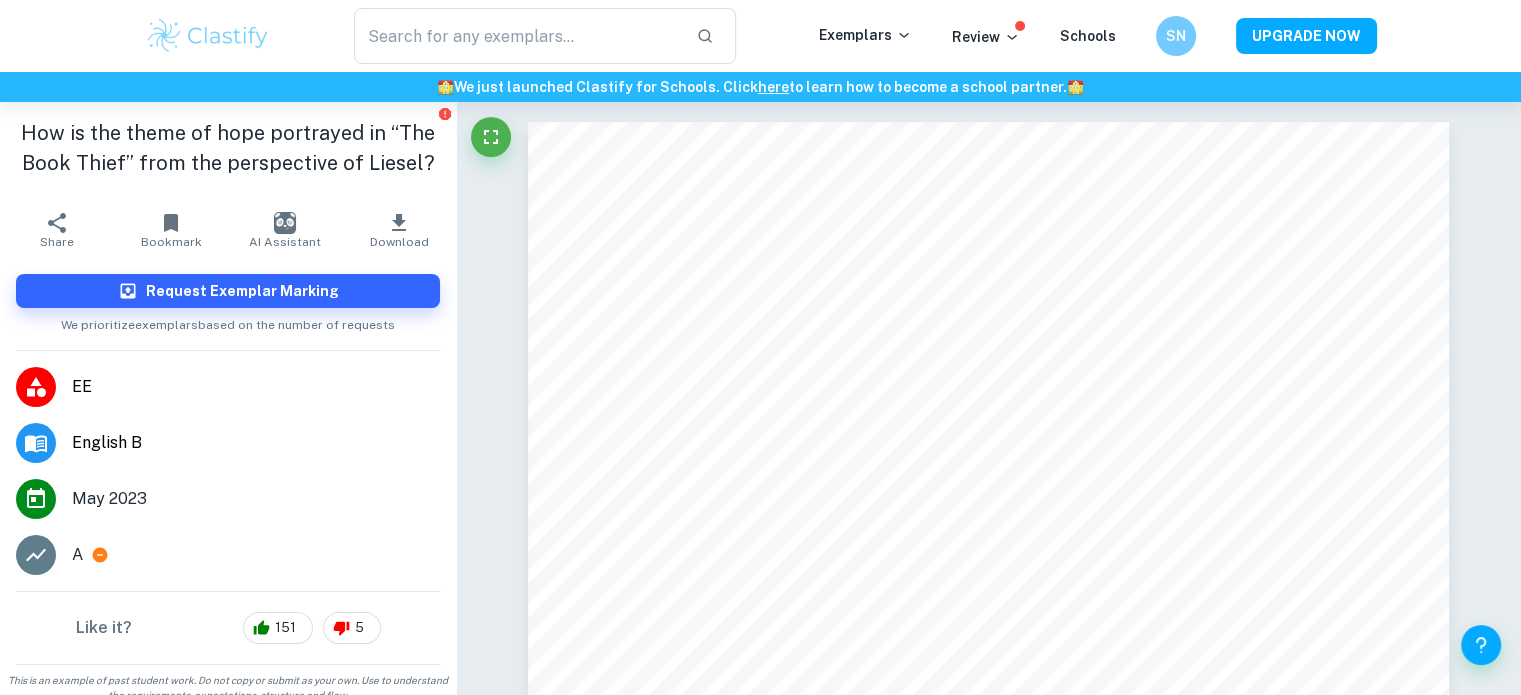 type on "english b" 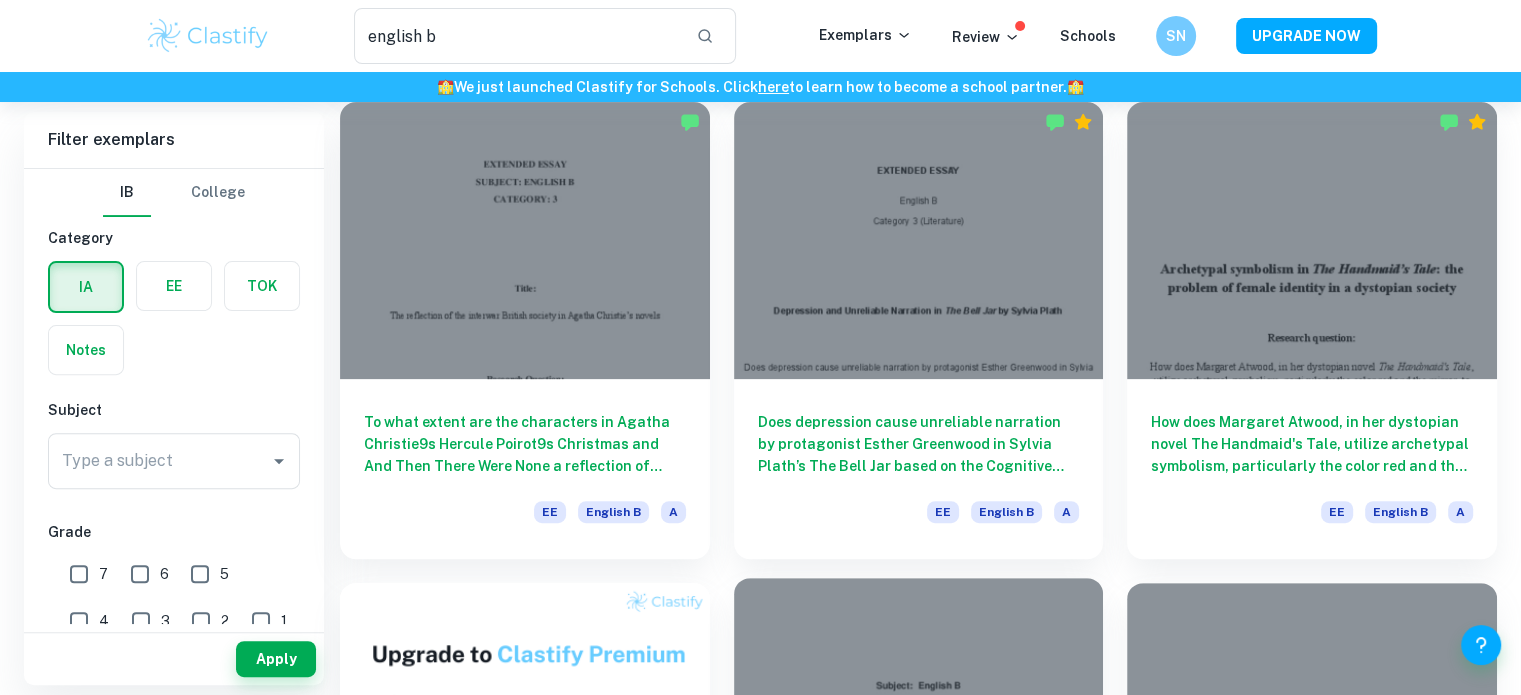 scroll, scrollTop: 596, scrollLeft: 0, axis: vertical 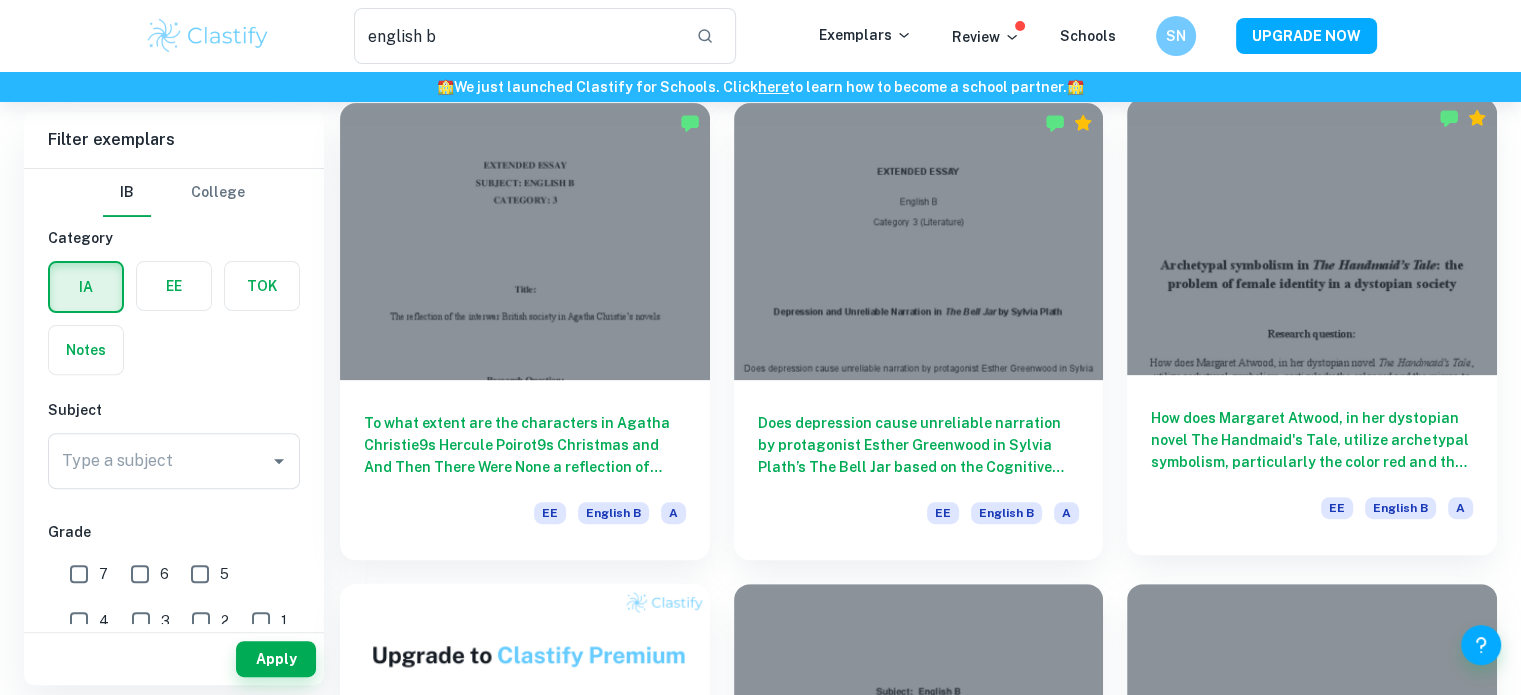 click at bounding box center (1312, 236) 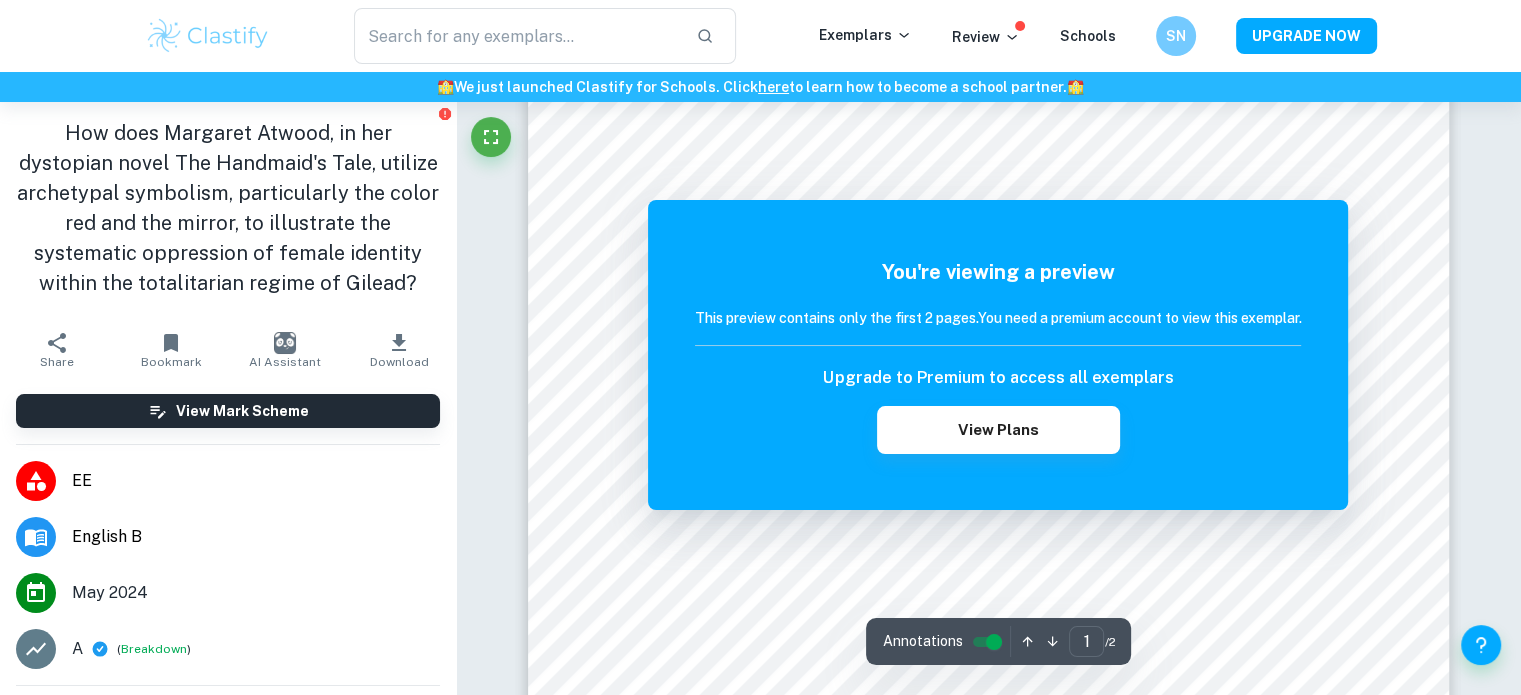 scroll, scrollTop: 68, scrollLeft: 0, axis: vertical 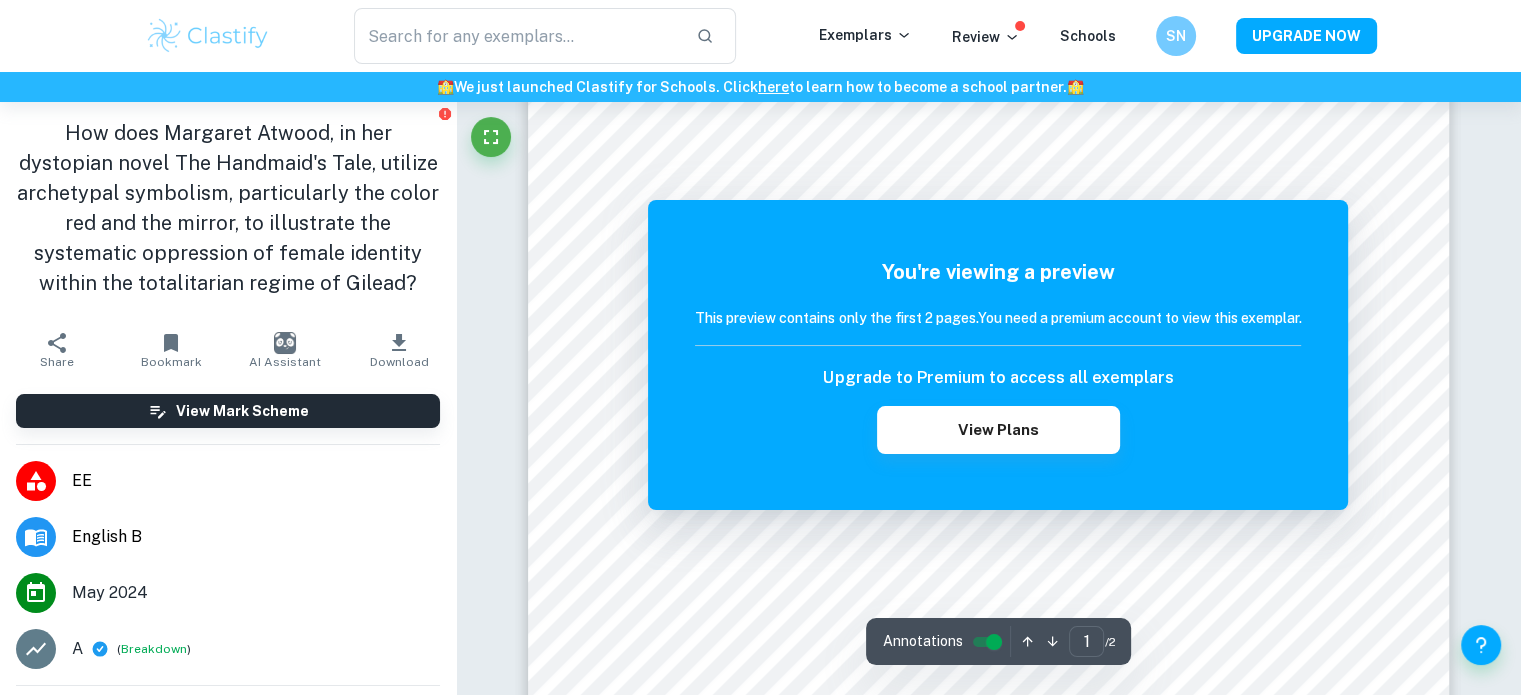 click on "You're viewing a preview This preview contains only the first 2 pages.  You need a premium account to view this exemplar. Upgrade to Premium to access all exemplars View Plans" at bounding box center (998, 355) 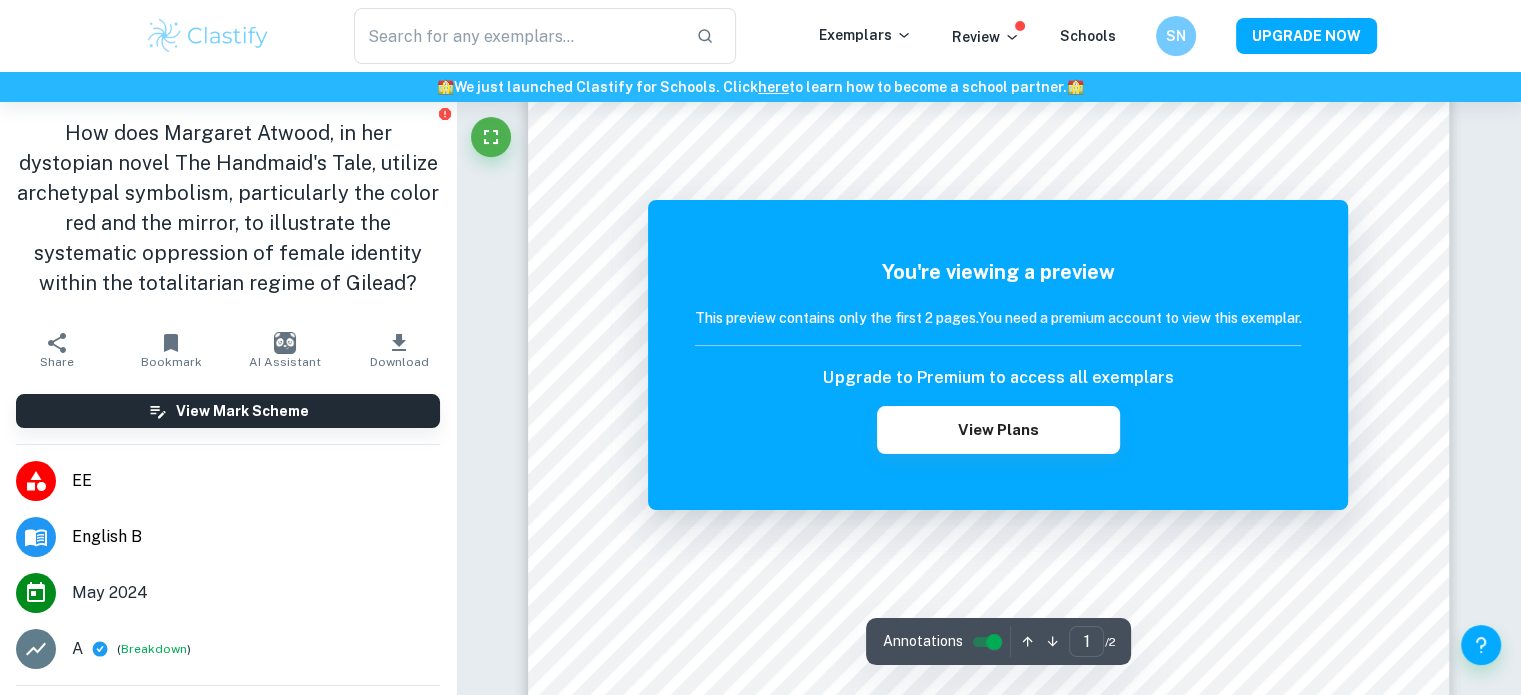 scroll, scrollTop: 792, scrollLeft: 0, axis: vertical 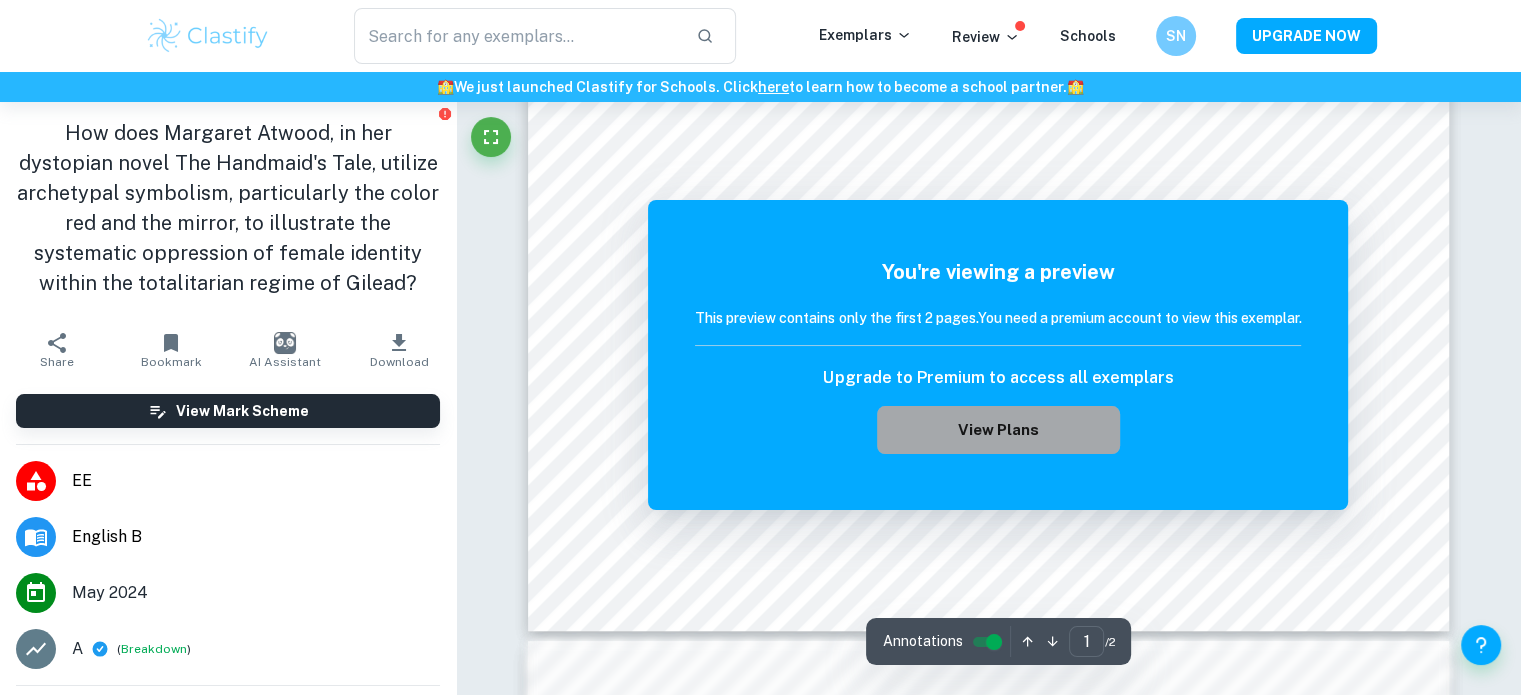 click on "View Plans" at bounding box center [998, 430] 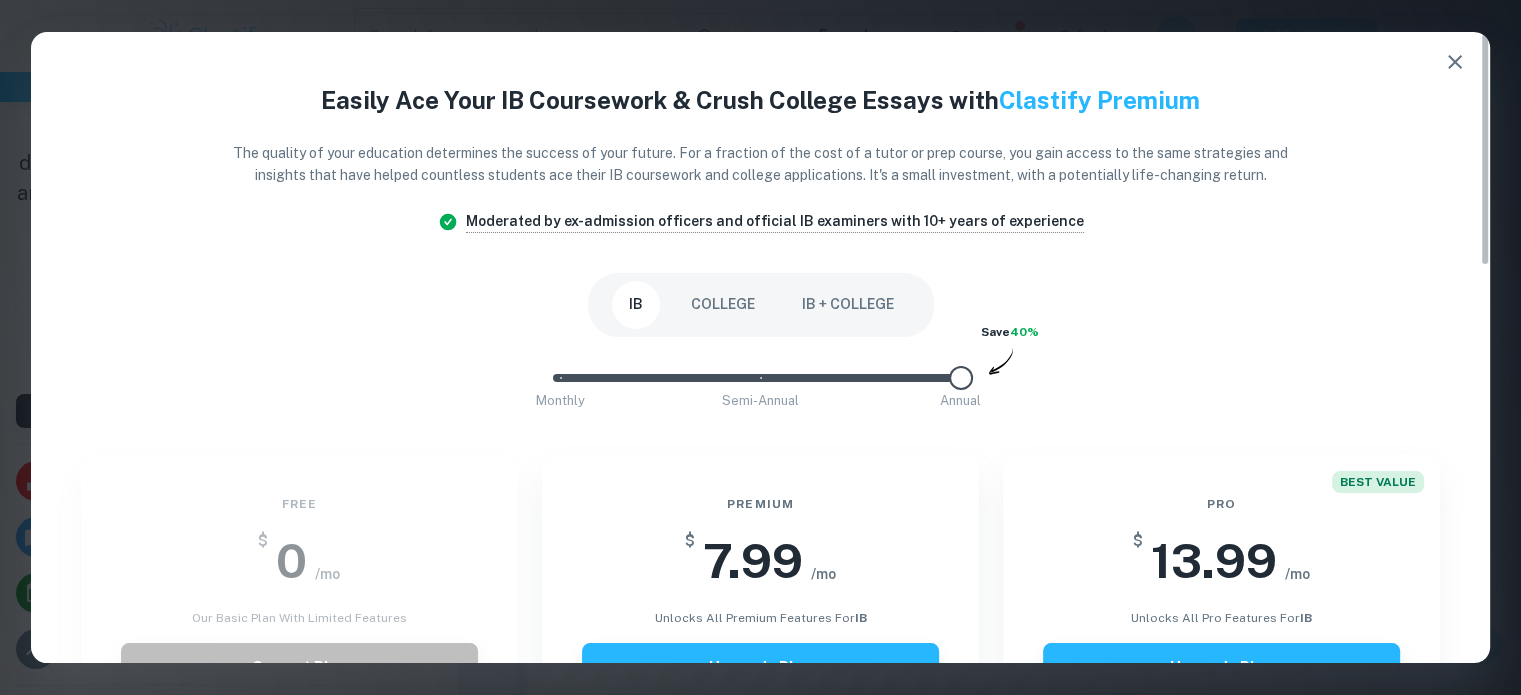 click 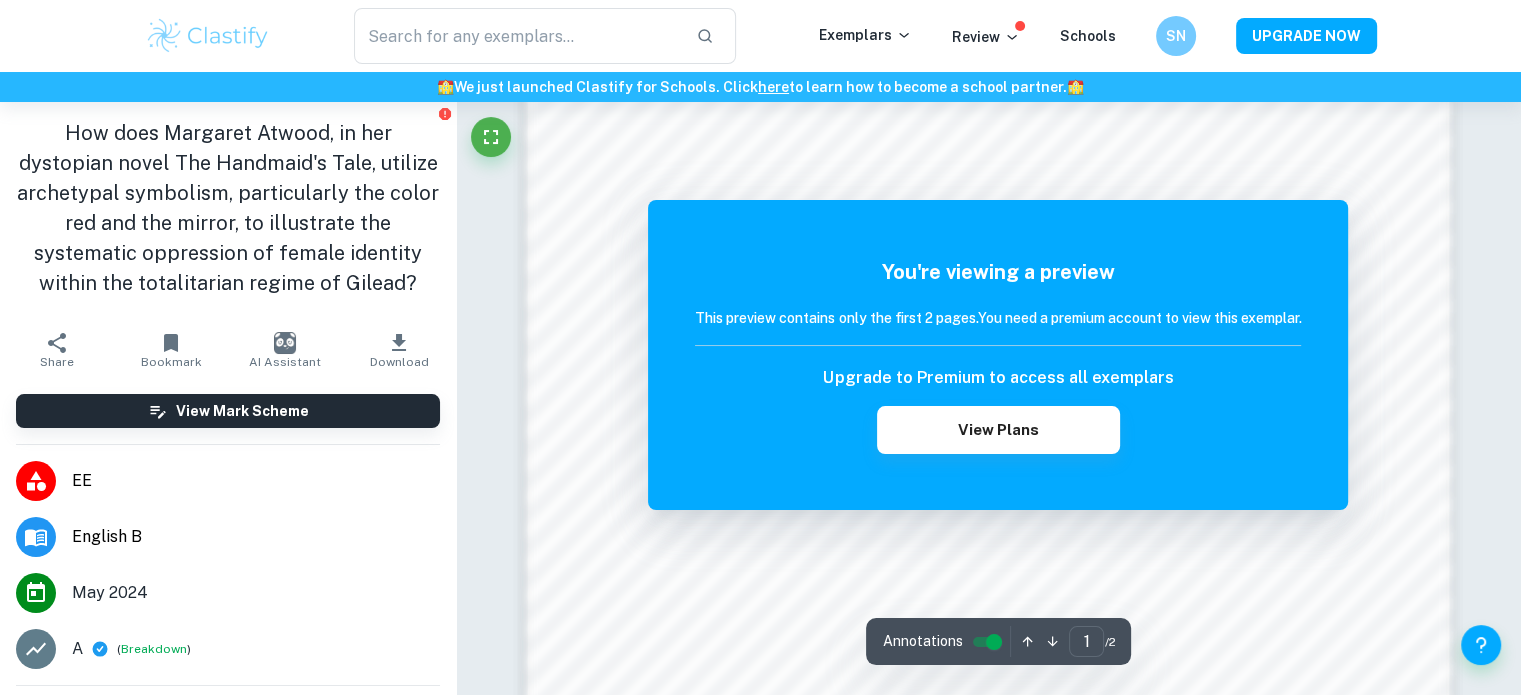 scroll, scrollTop: 1488, scrollLeft: 0, axis: vertical 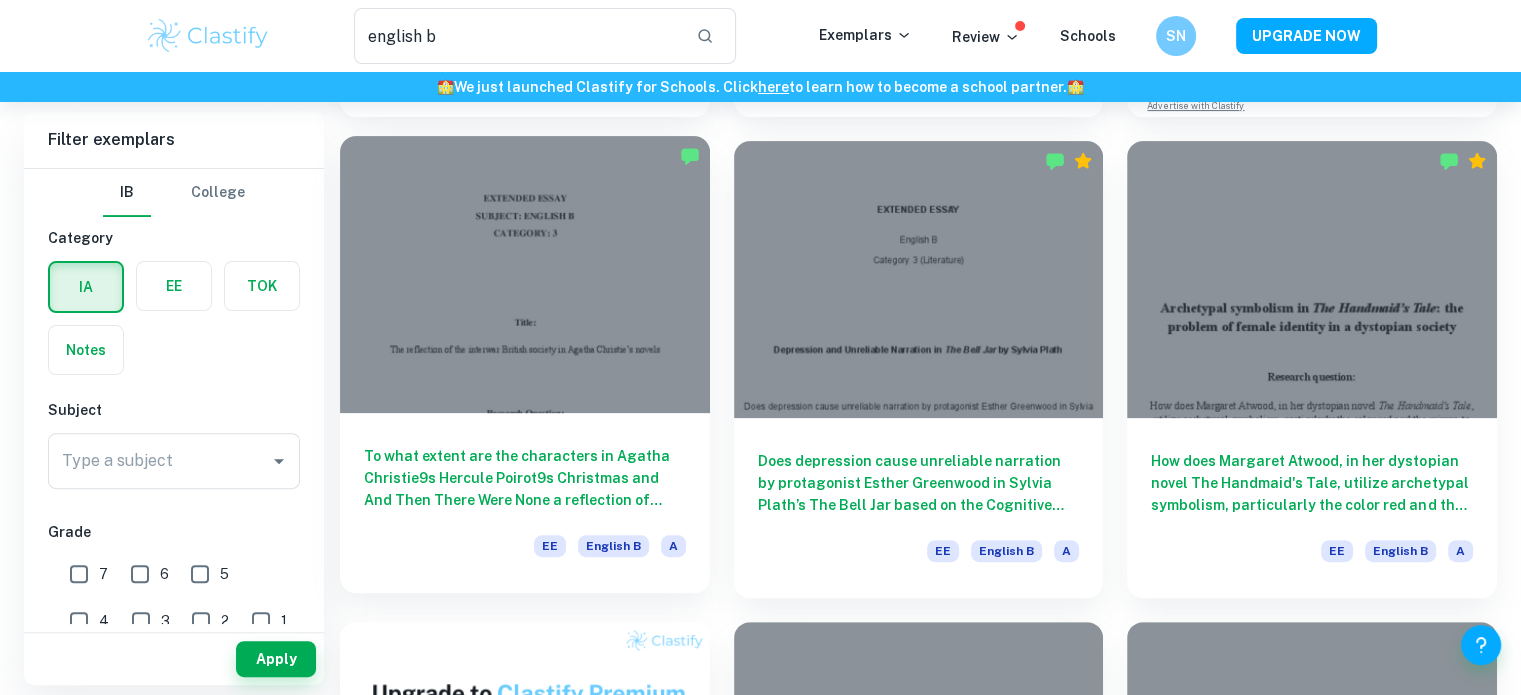 click at bounding box center (525, 274) 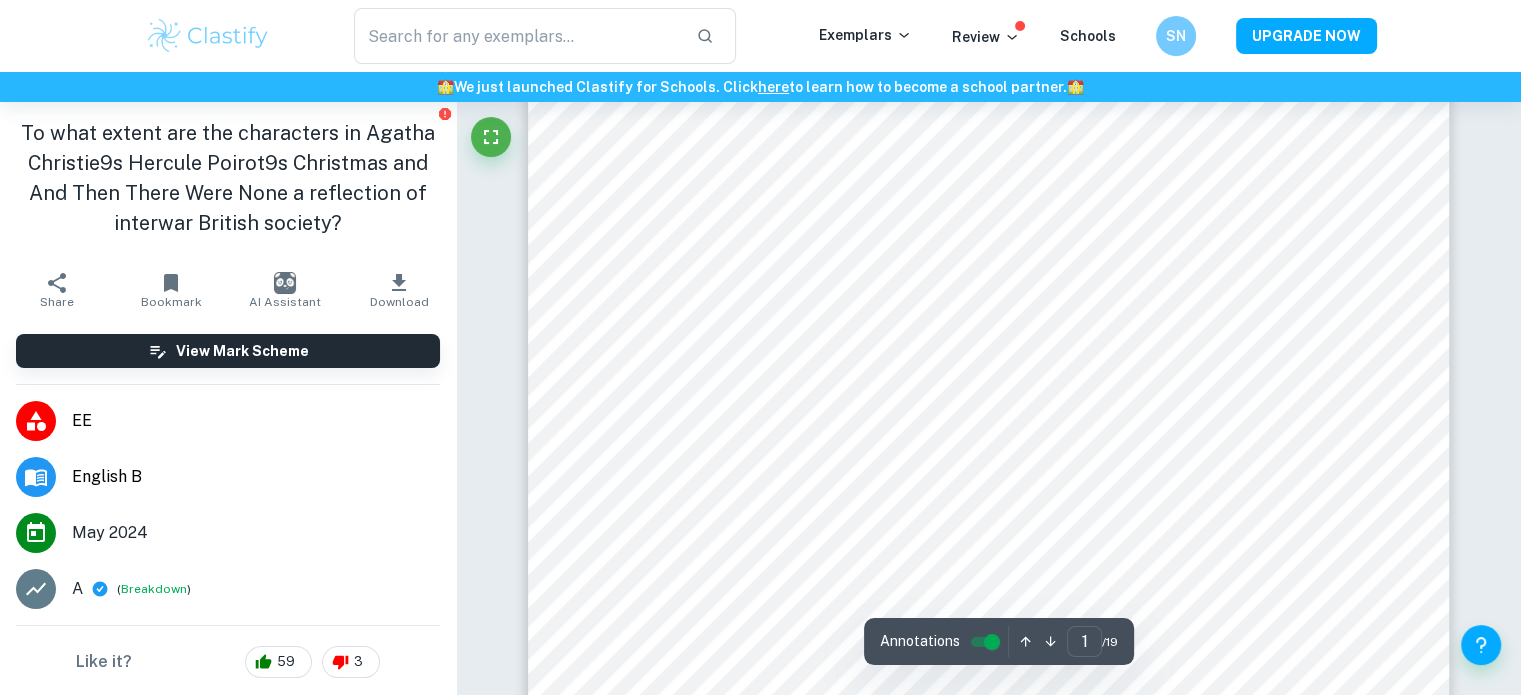 scroll, scrollTop: 344, scrollLeft: 0, axis: vertical 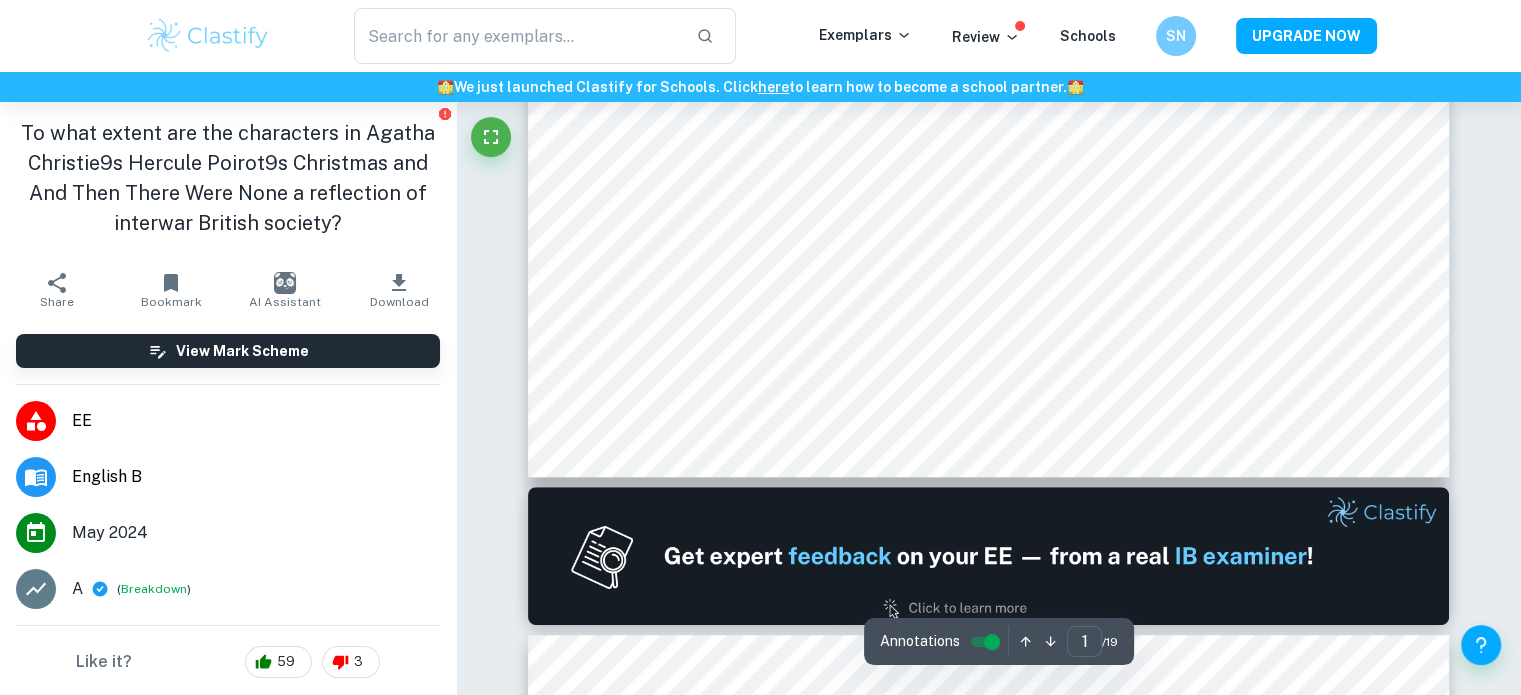 type on "2" 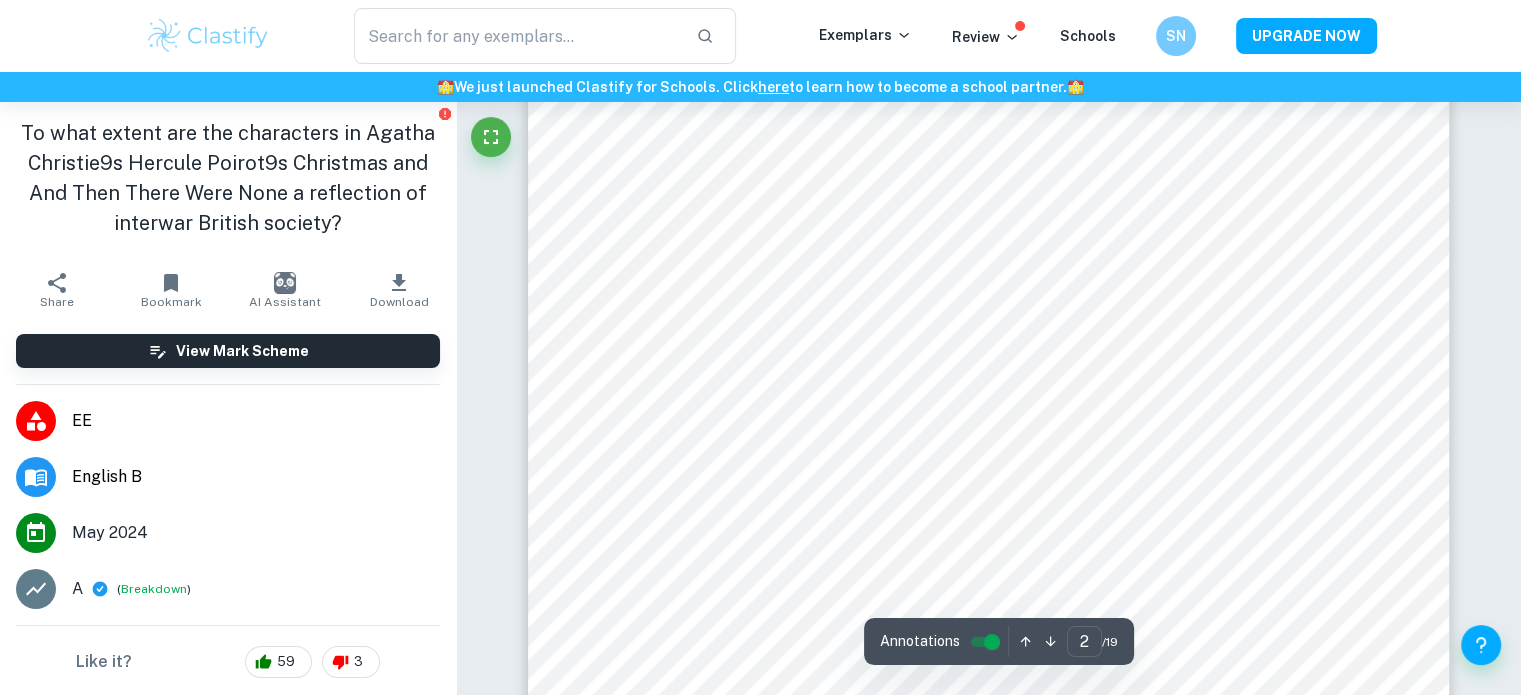 scroll, scrollTop: 1615, scrollLeft: 0, axis: vertical 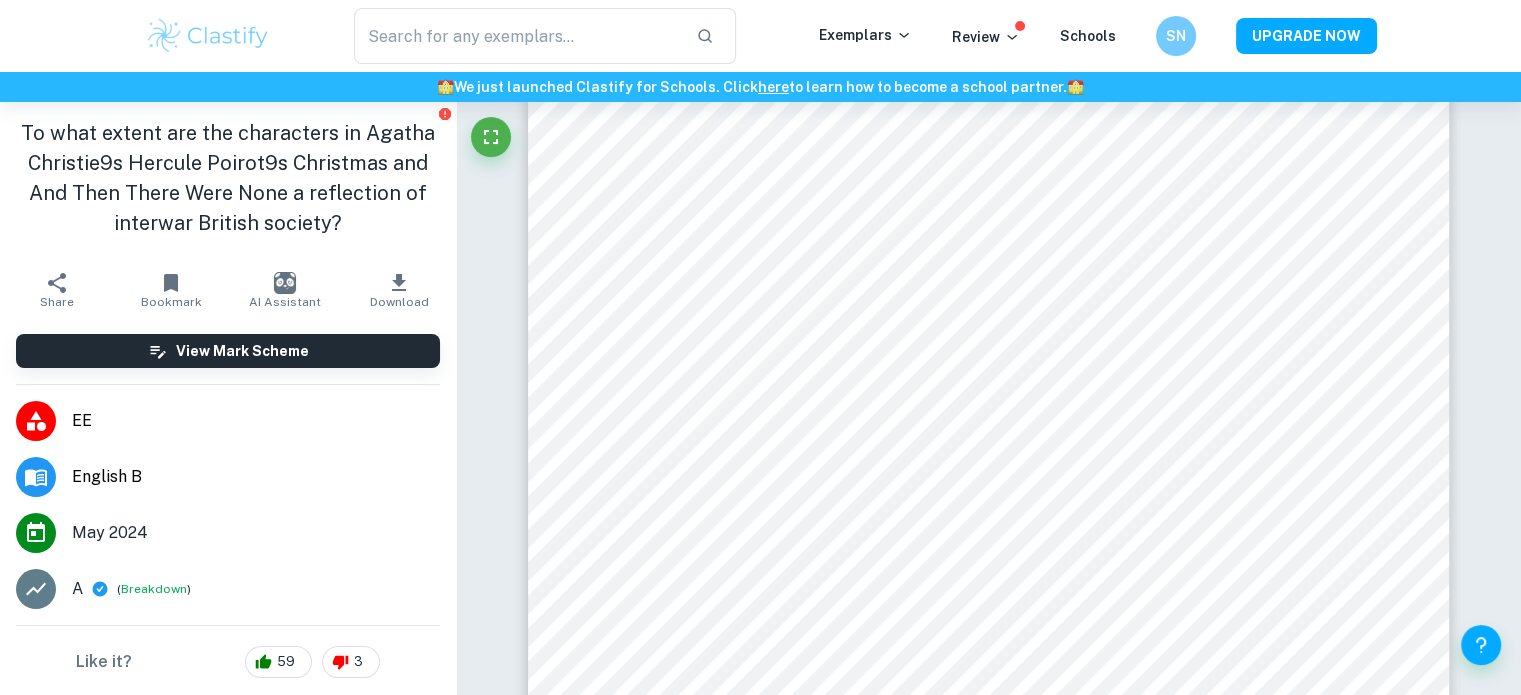 type on "english b" 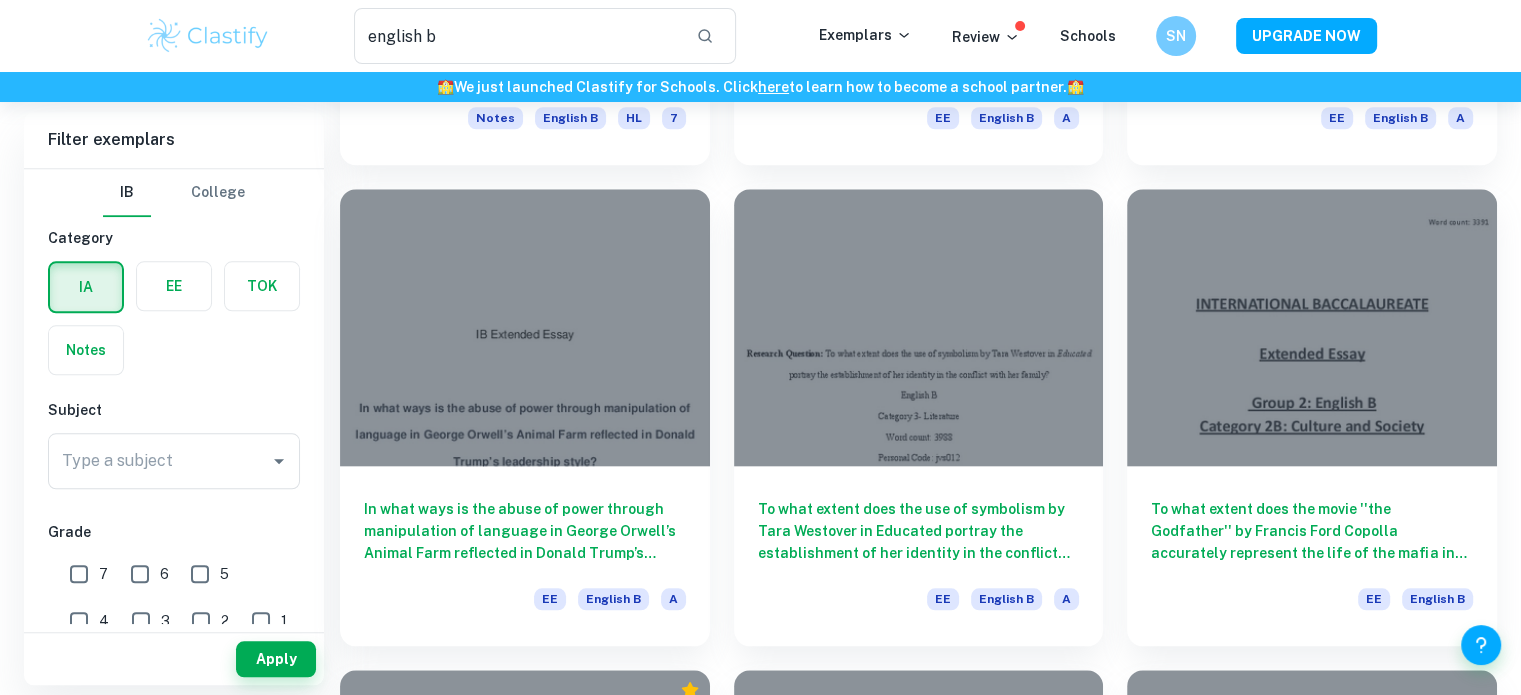 scroll, scrollTop: 1980, scrollLeft: 0, axis: vertical 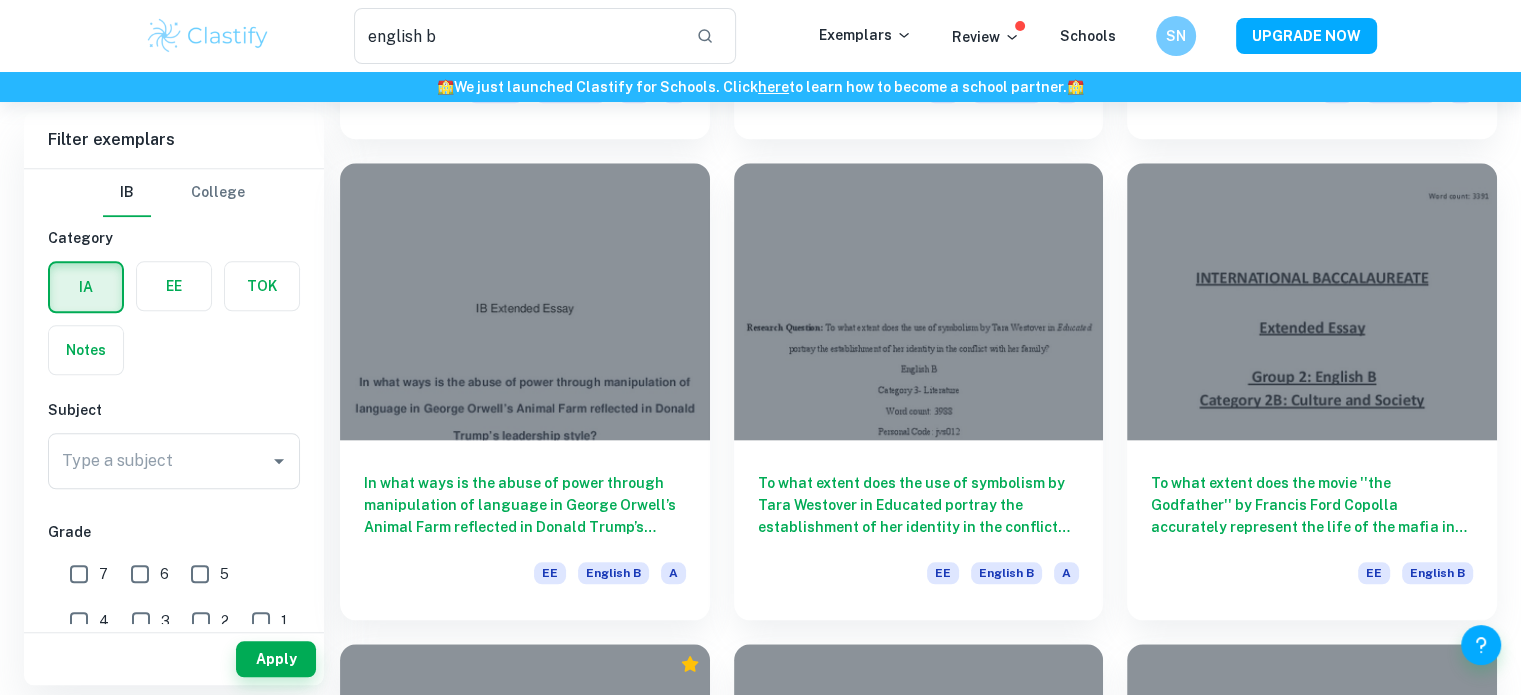 click at bounding box center (525, 301) 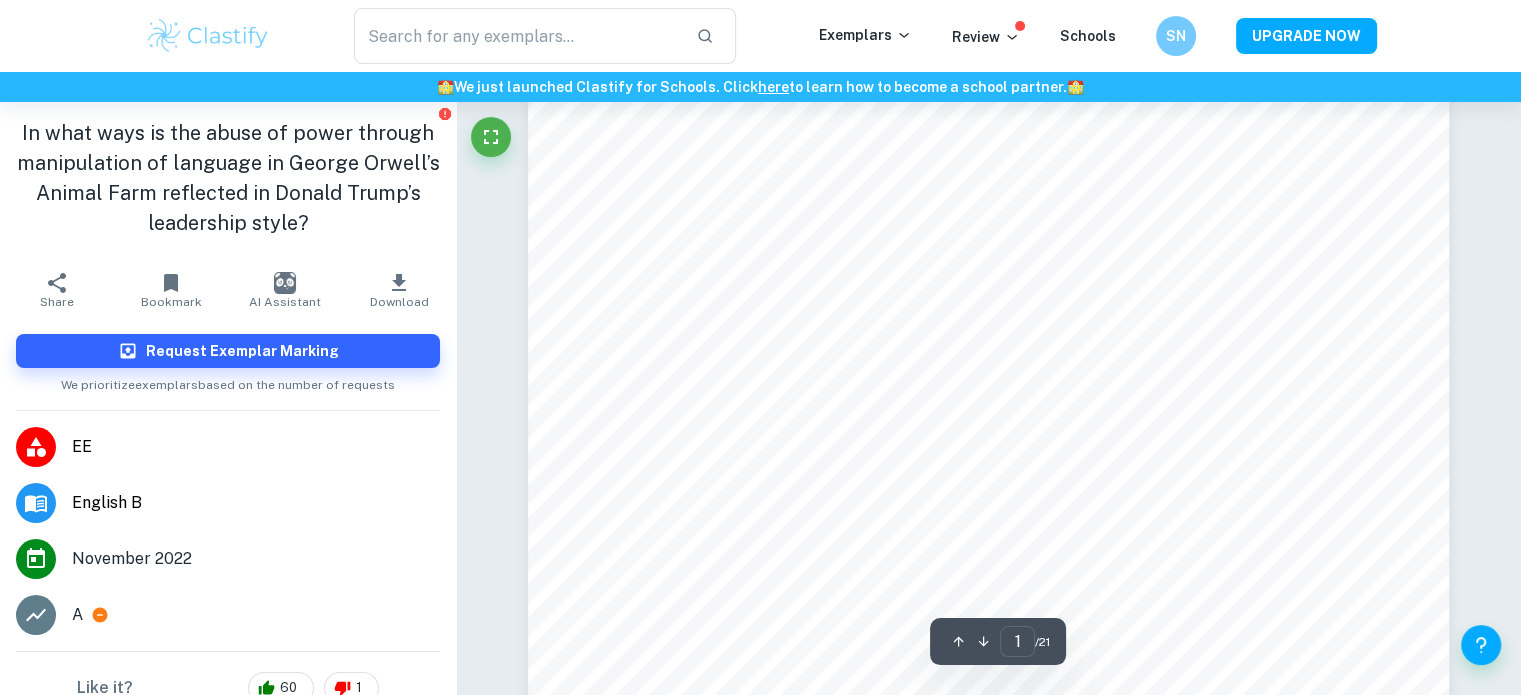 scroll, scrollTop: 560, scrollLeft: 0, axis: vertical 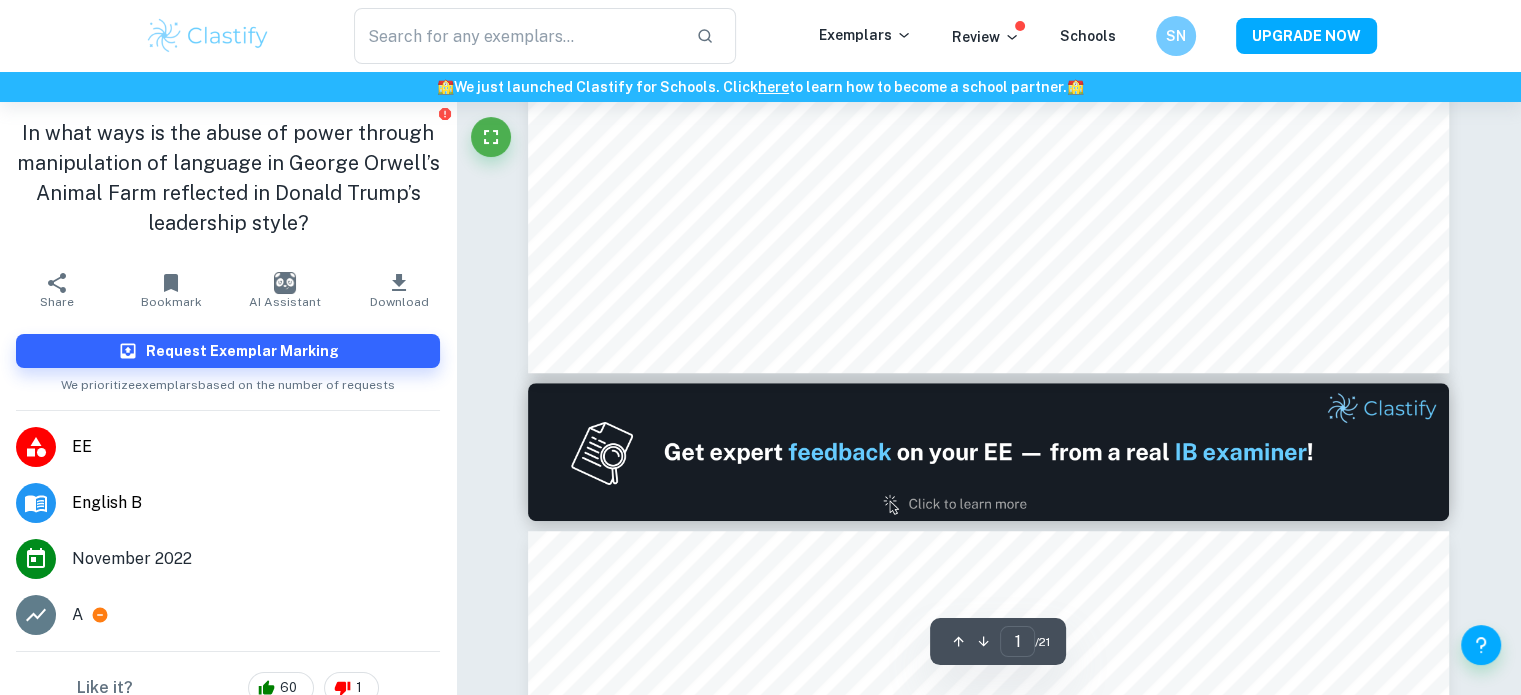 type on "2" 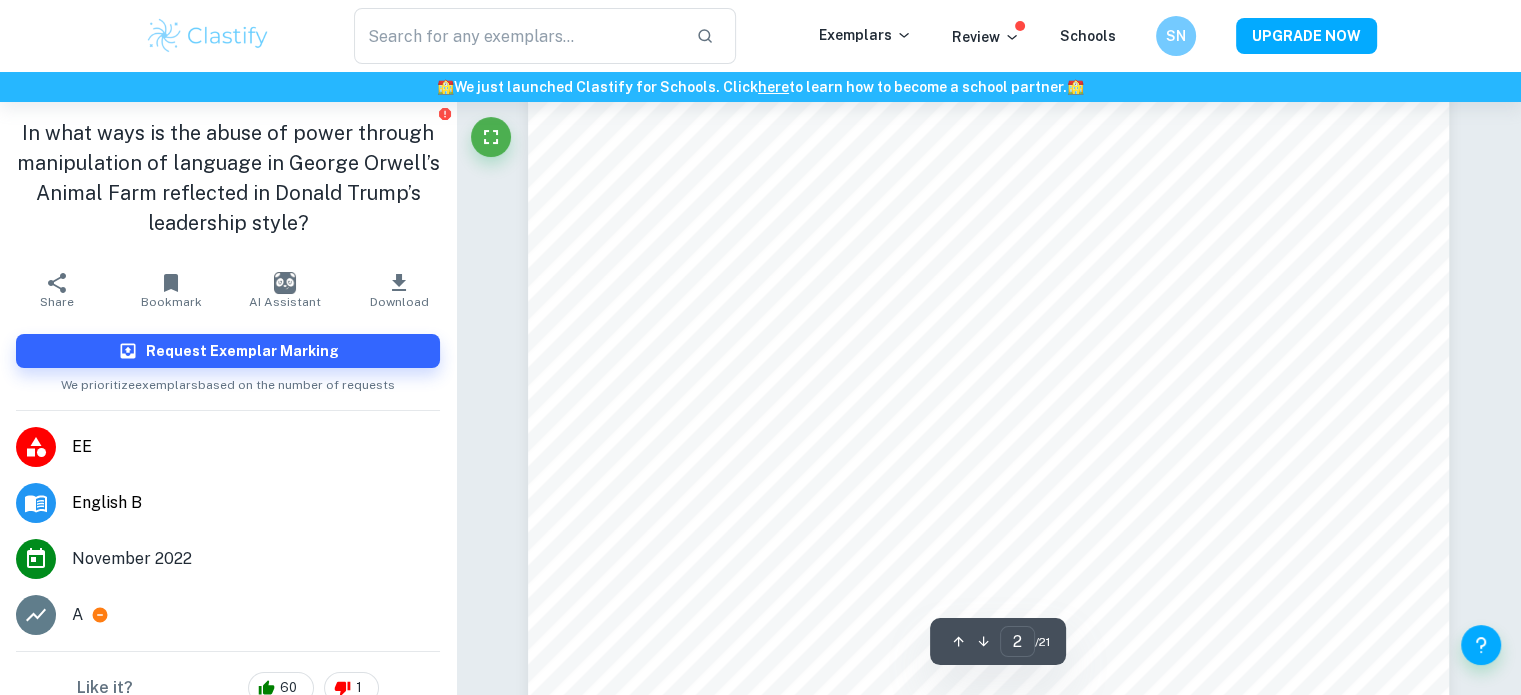 scroll, scrollTop: 1546, scrollLeft: 0, axis: vertical 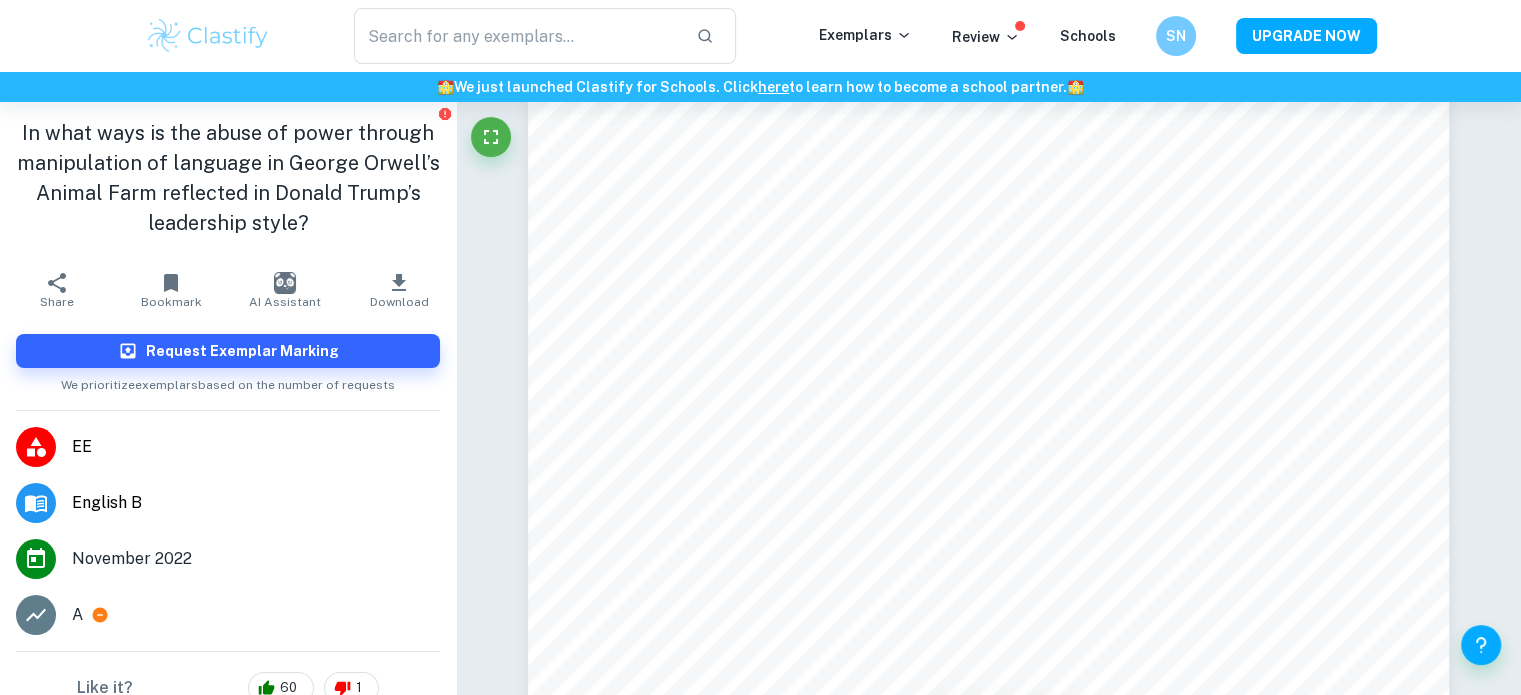 type on "english b" 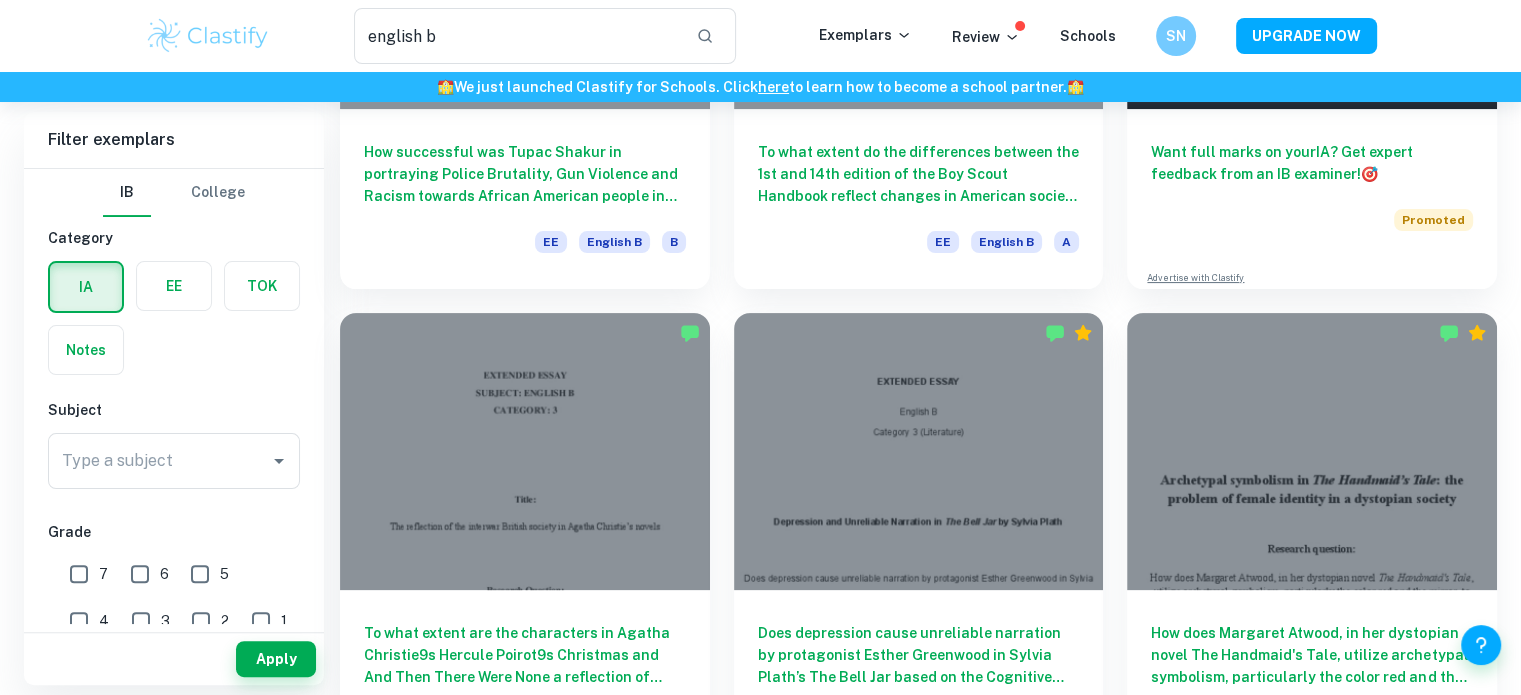 scroll, scrollTop: 404, scrollLeft: 0, axis: vertical 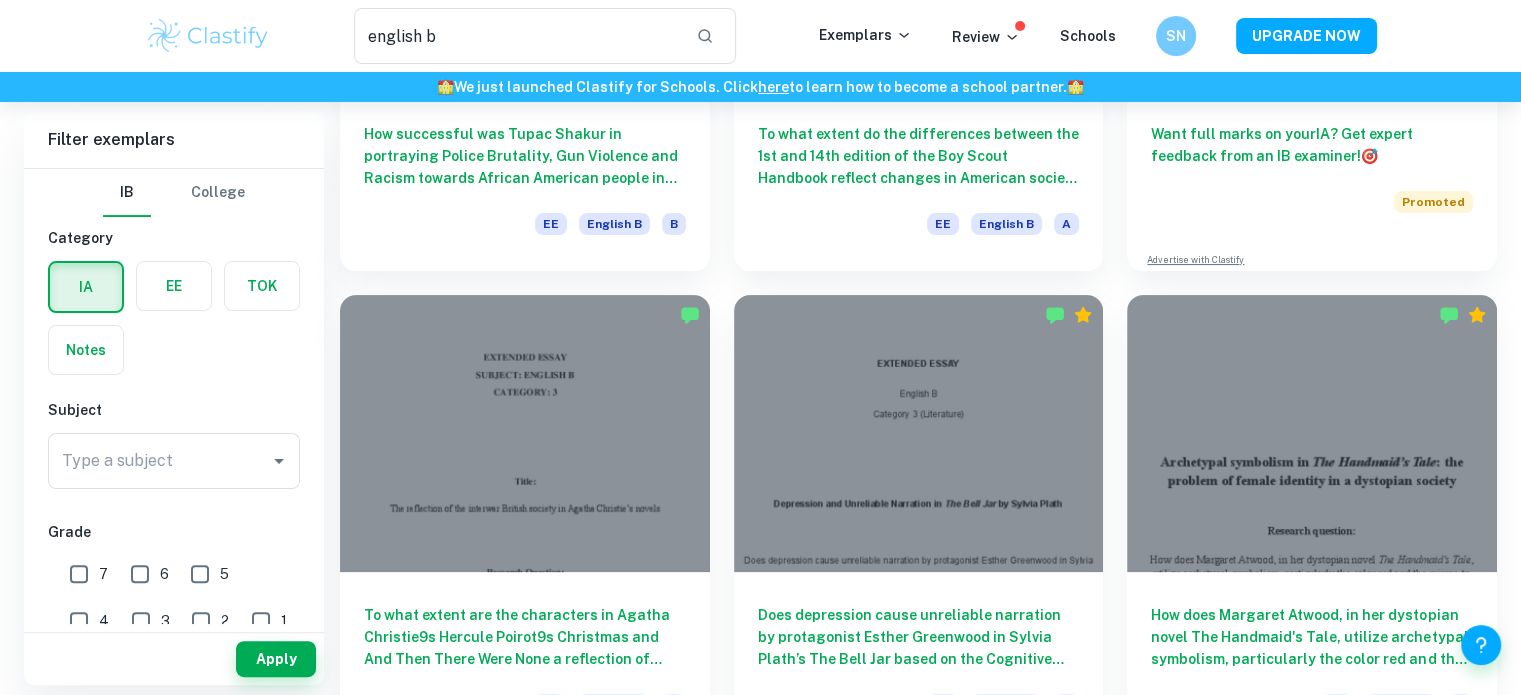 click at bounding box center [525, 433] 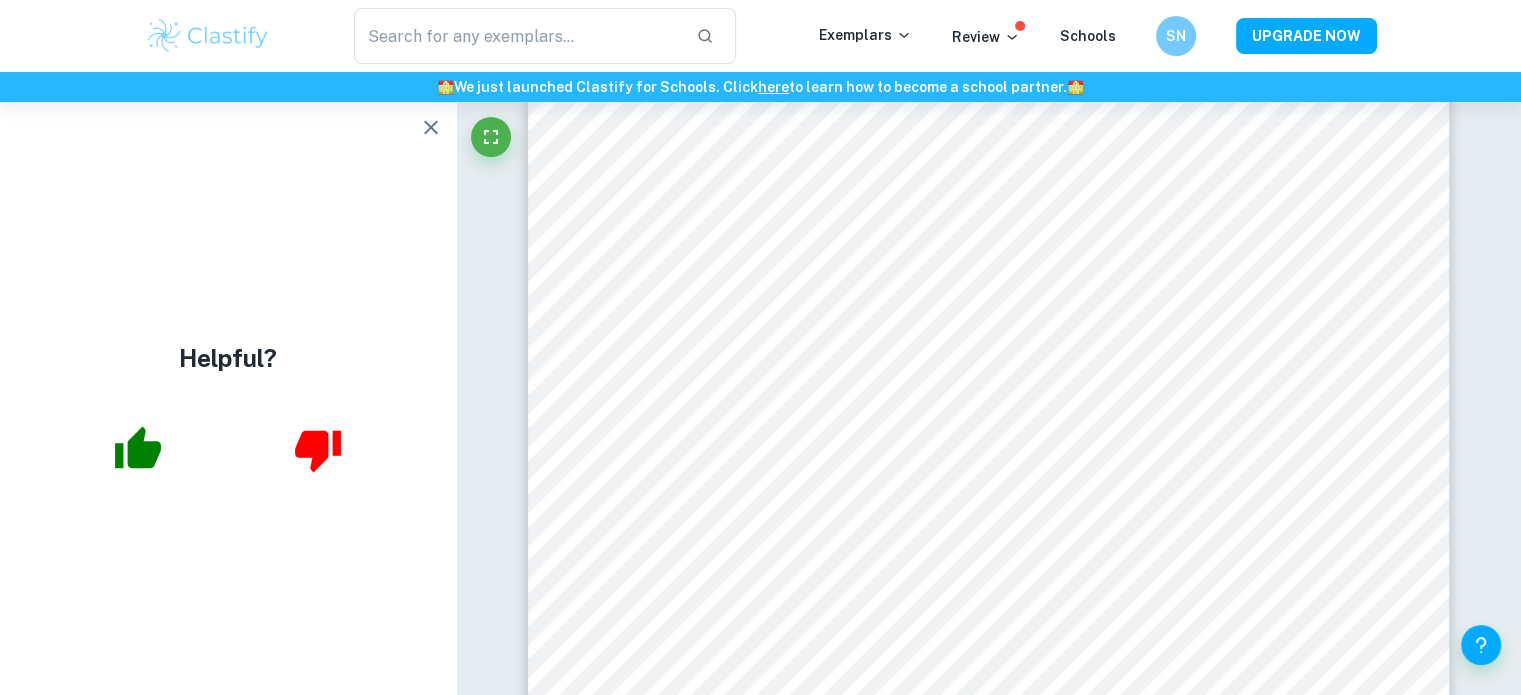 scroll, scrollTop: 3112, scrollLeft: 0, axis: vertical 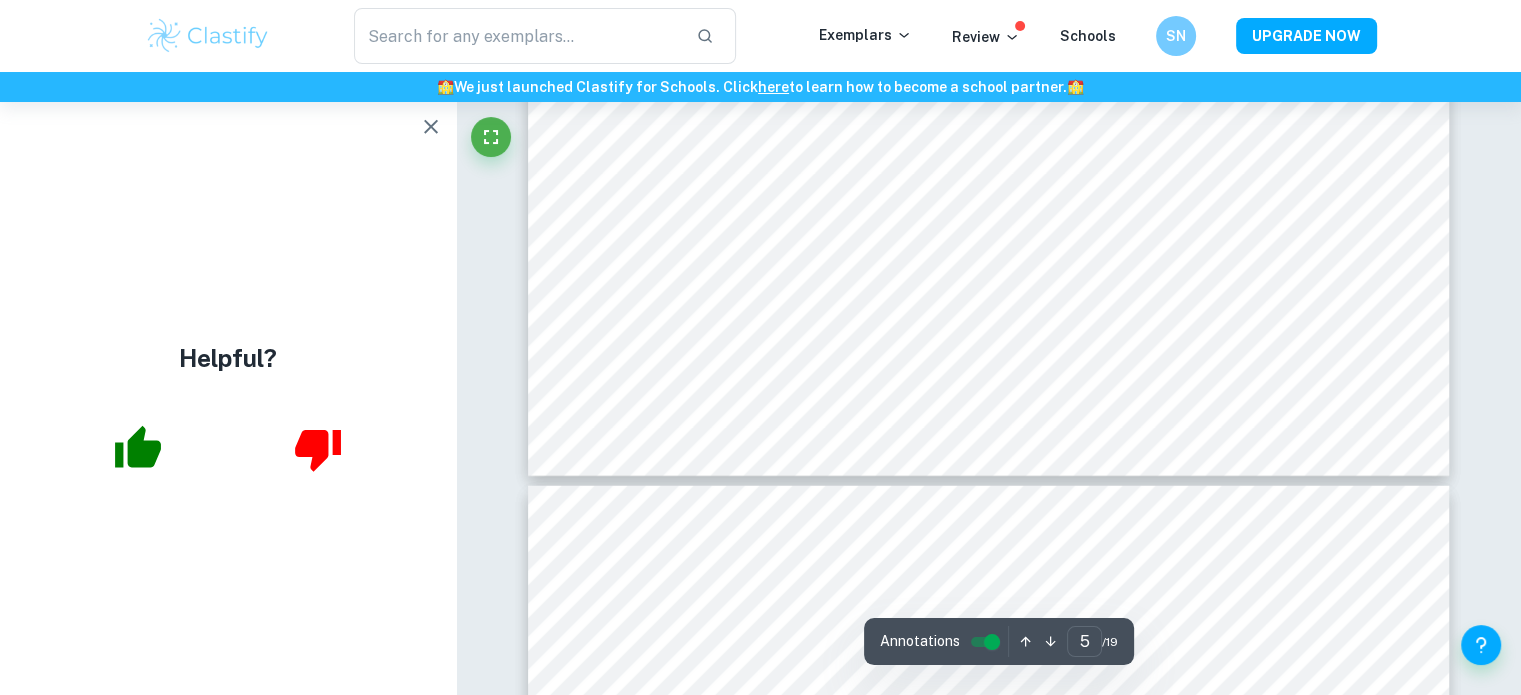type on "4" 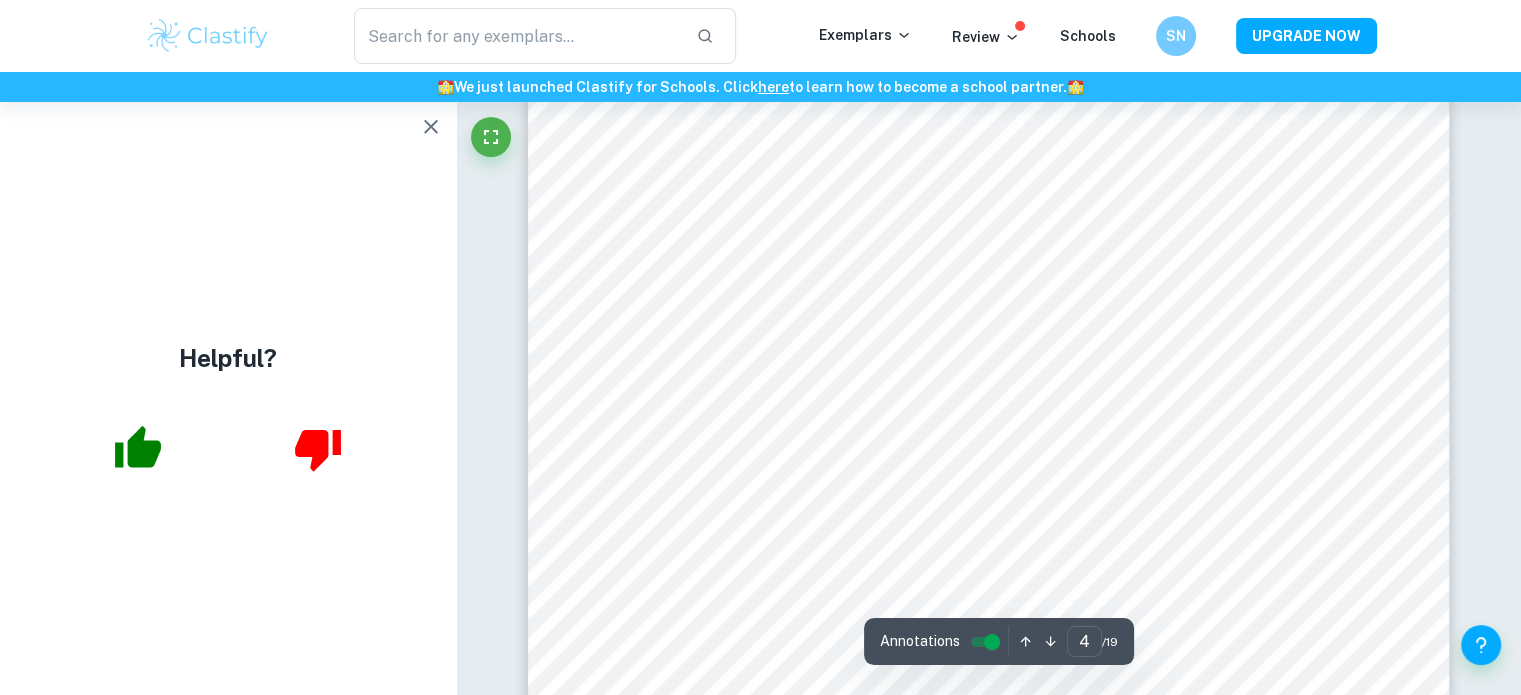 scroll, scrollTop: 4900, scrollLeft: 0, axis: vertical 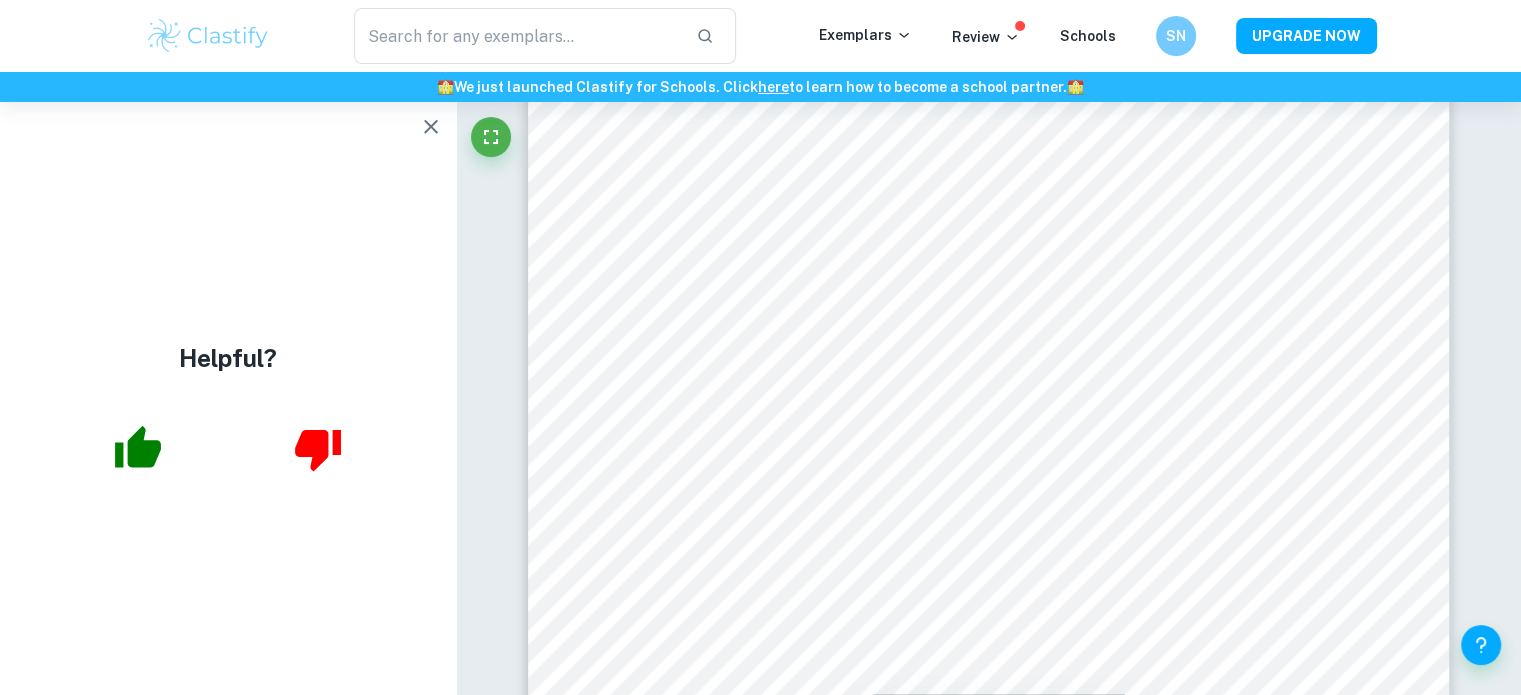 click 